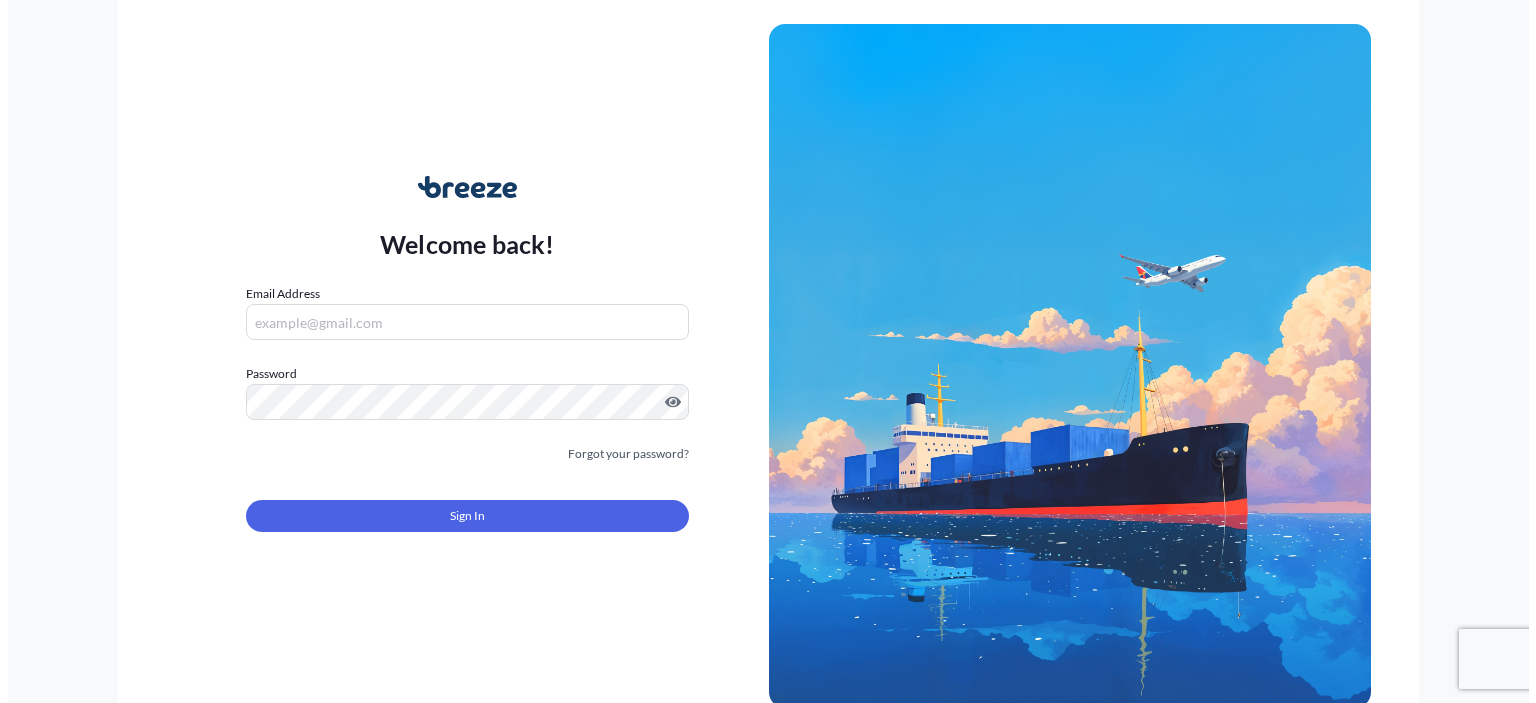 scroll, scrollTop: 0, scrollLeft: 0, axis: both 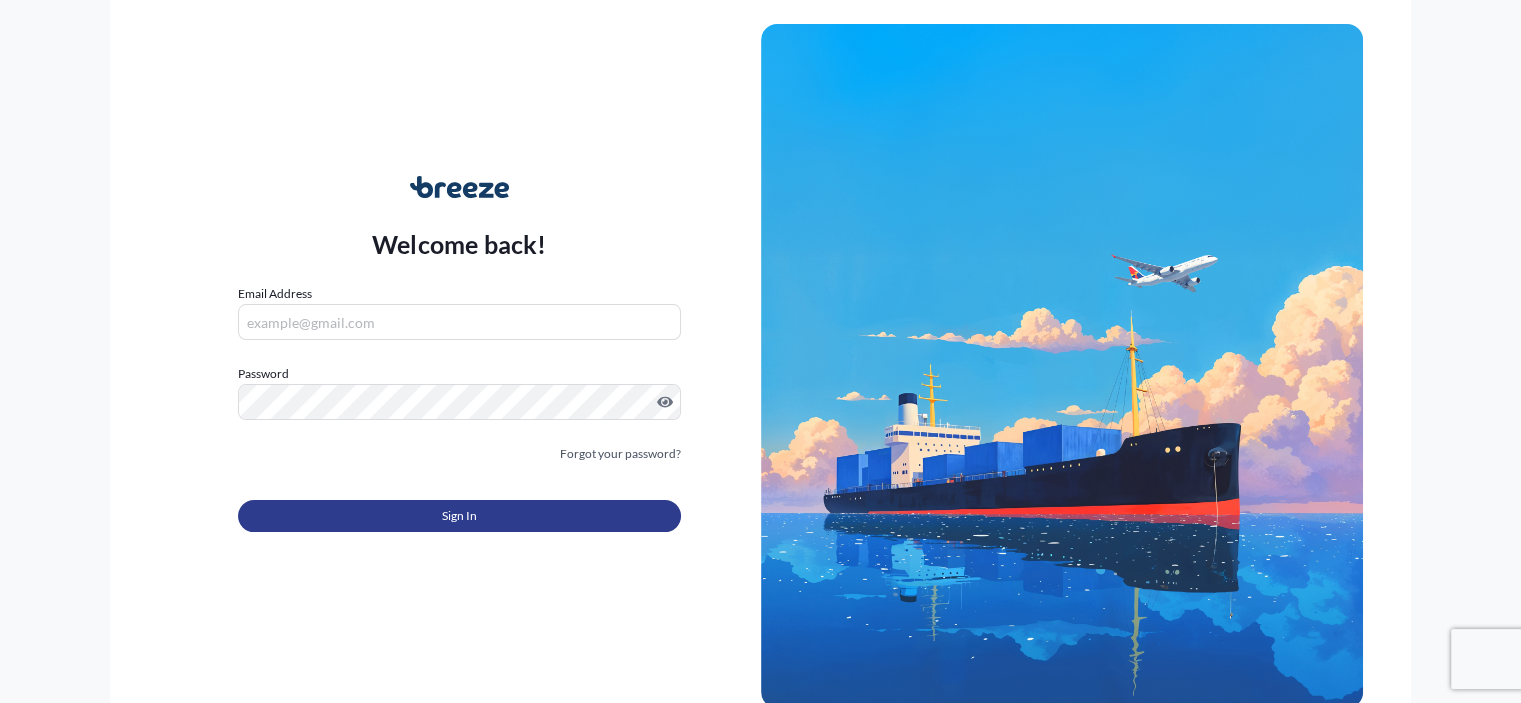 type on "[EMAIL]" 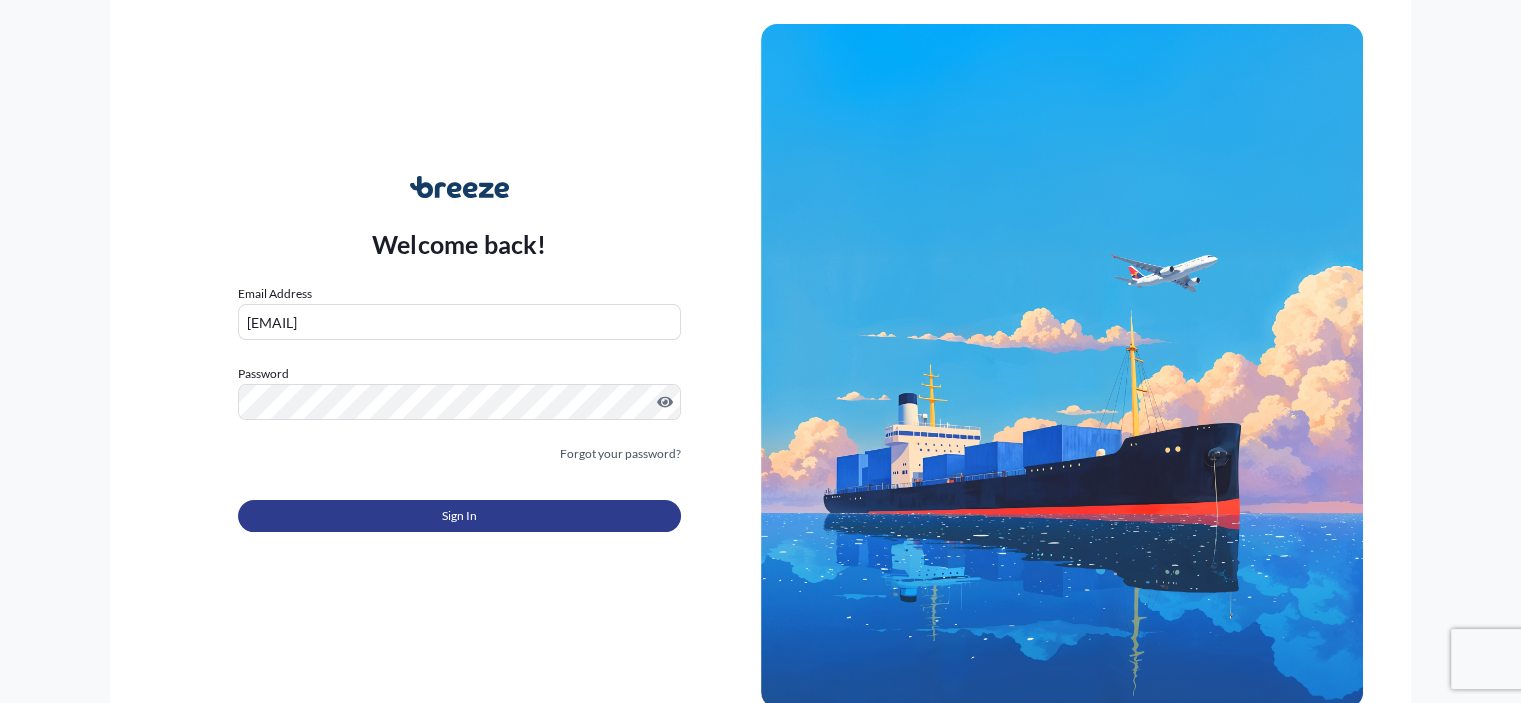 click on "Sign In" at bounding box center [459, 516] 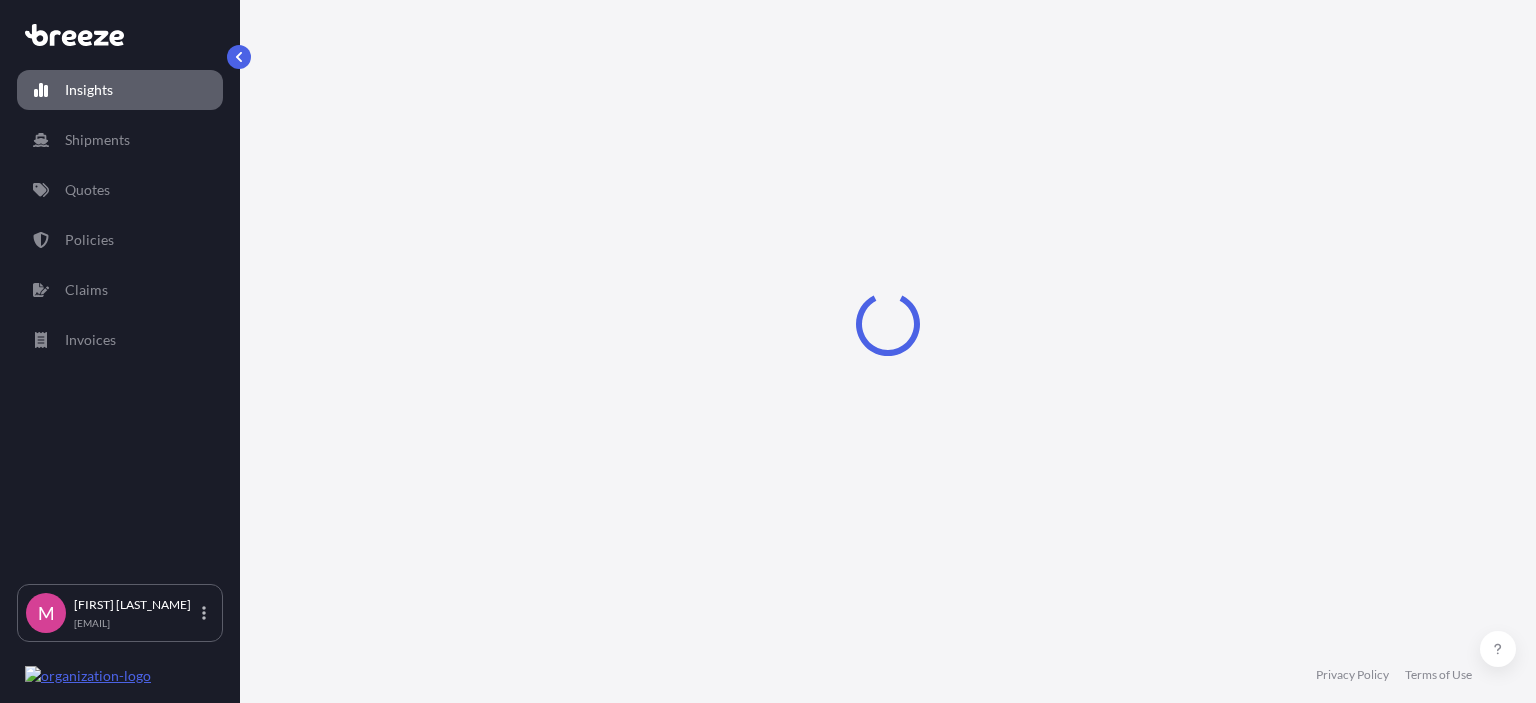 select on "2025" 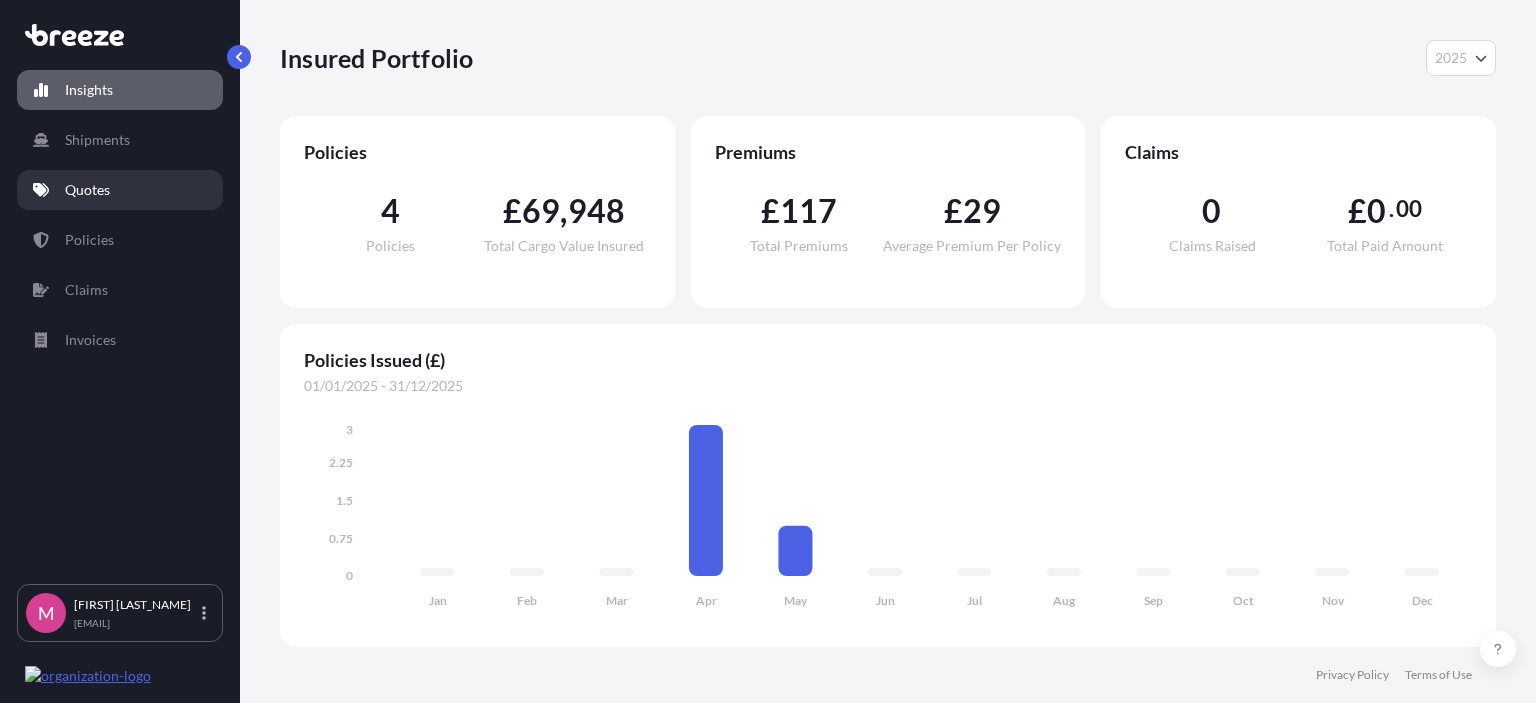 click on "Quotes" at bounding box center [87, 190] 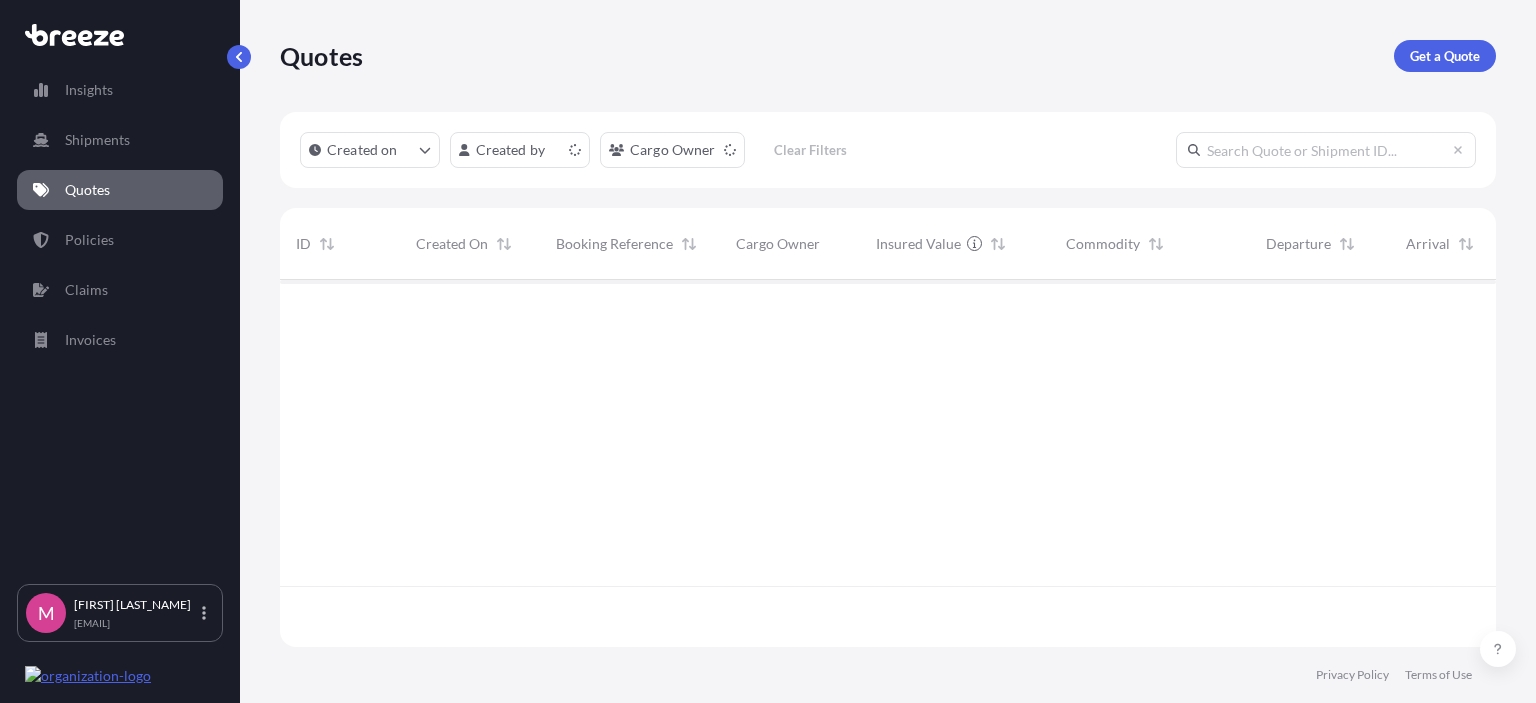 scroll, scrollTop: 16, scrollLeft: 16, axis: both 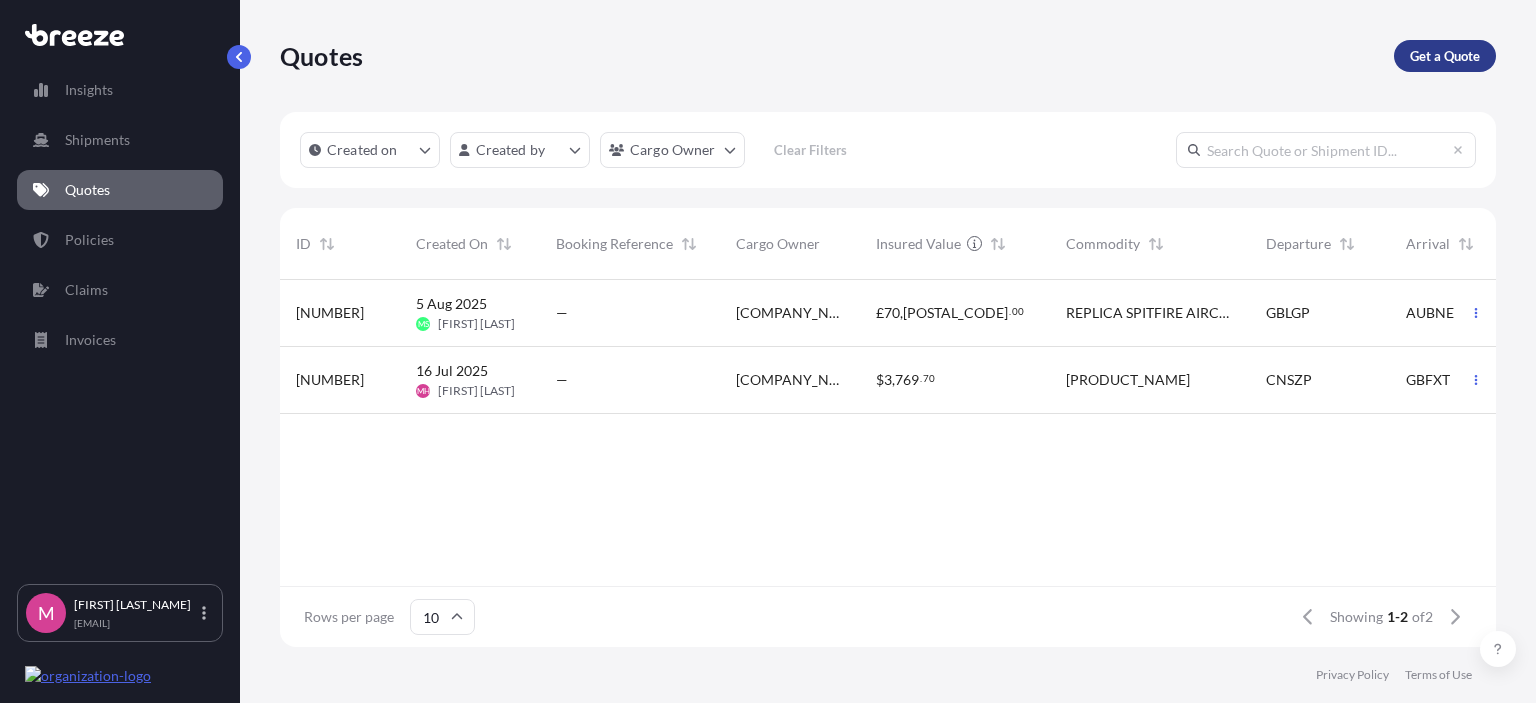 click on "Get a Quote" at bounding box center (1445, 56) 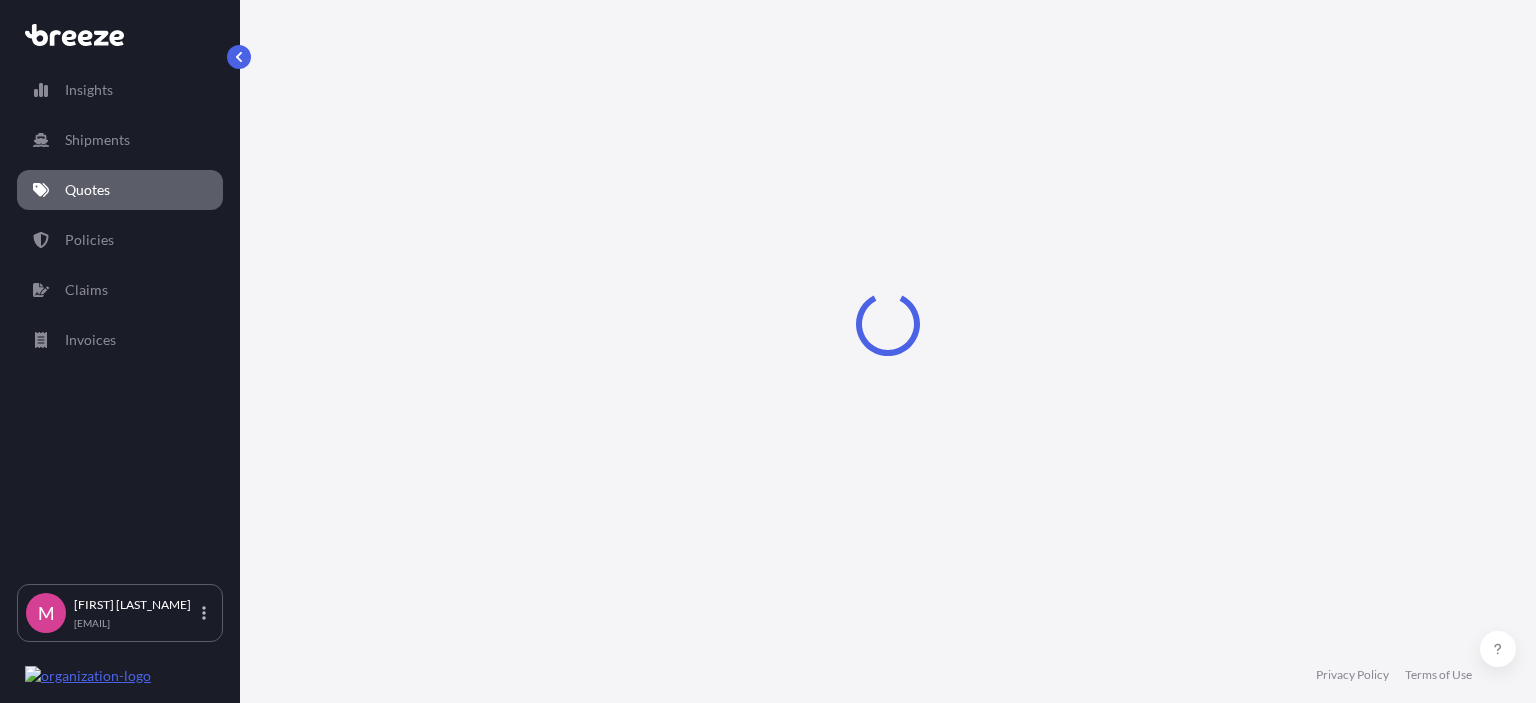 select on "Sea" 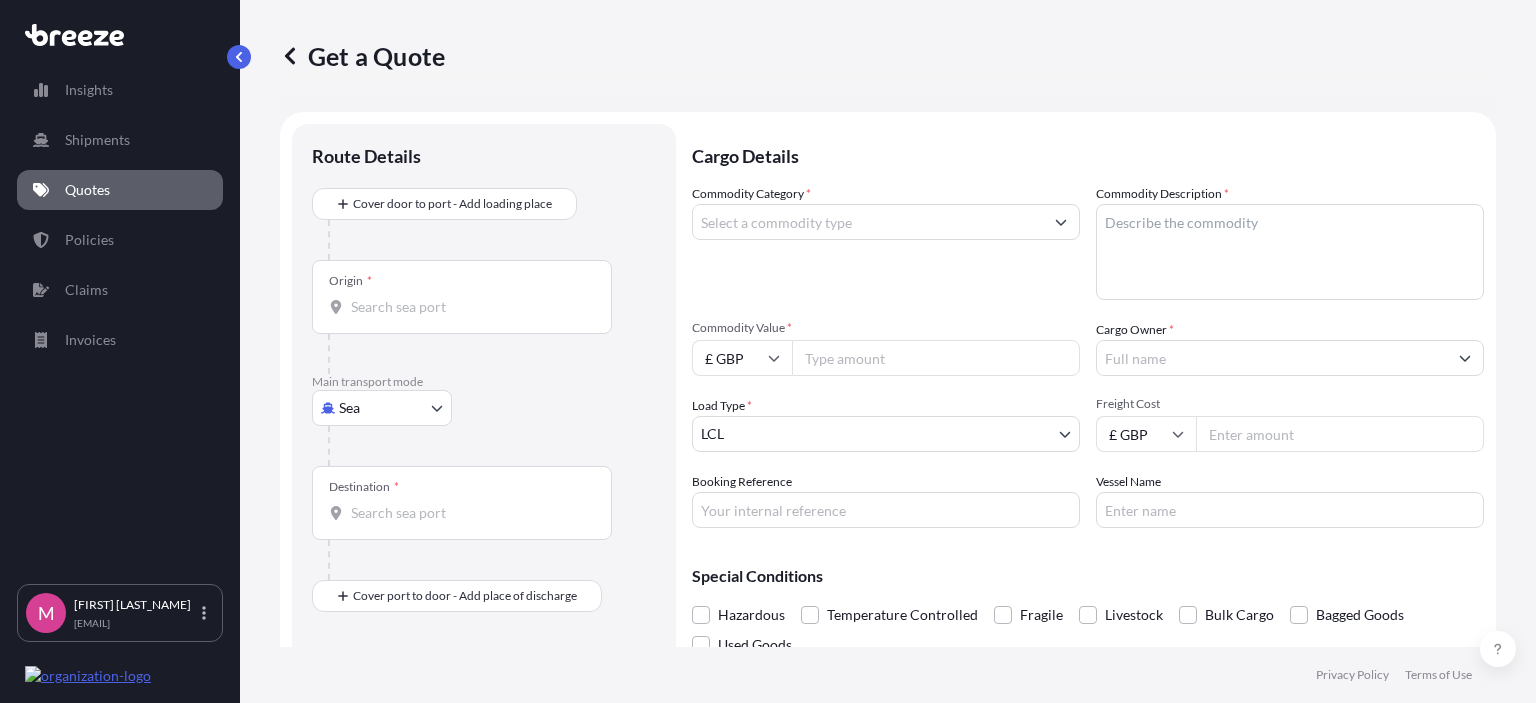 scroll, scrollTop: 32, scrollLeft: 0, axis: vertical 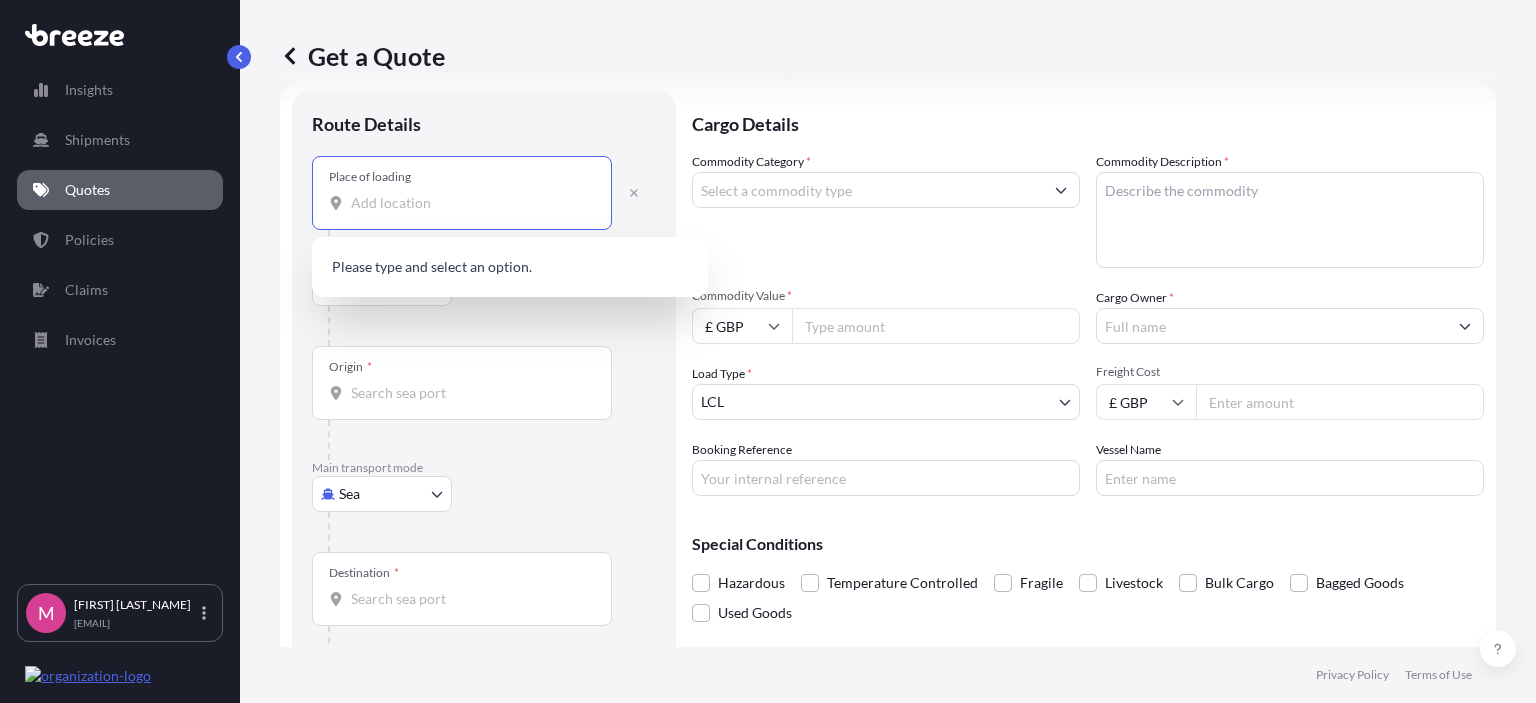 click on "Place of loading" at bounding box center [469, 203] 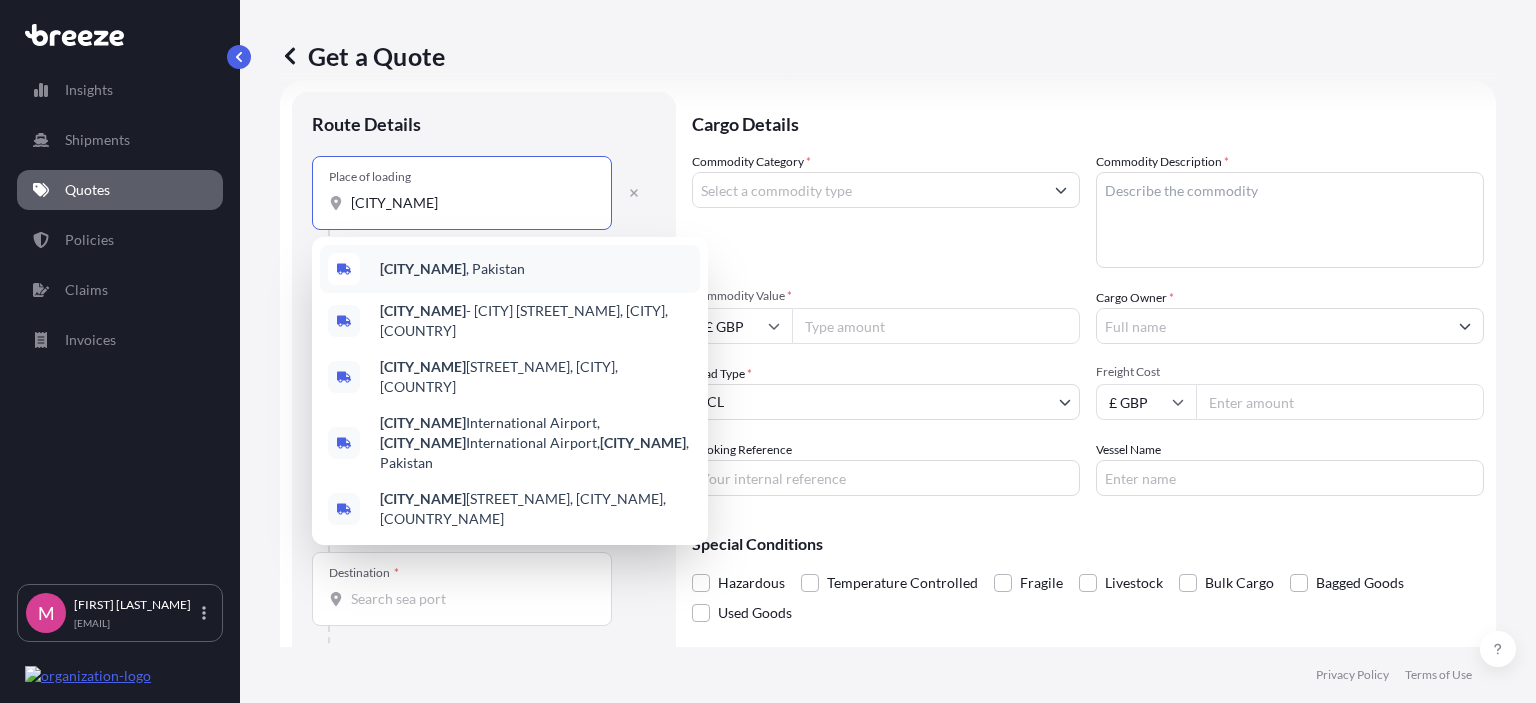 click on "[CITY] , [COUNTRY]" at bounding box center (452, 269) 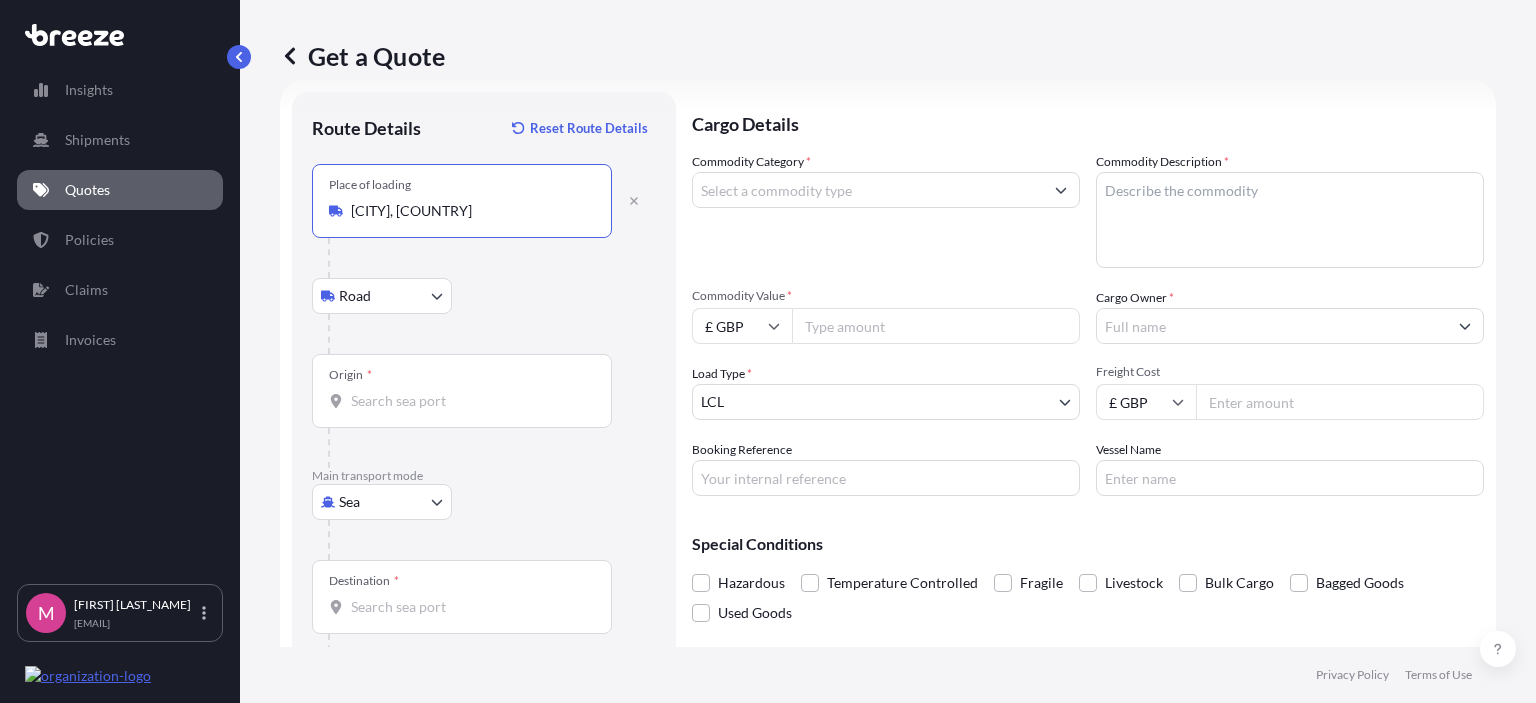 type on "[CITY], [COUNTRY]" 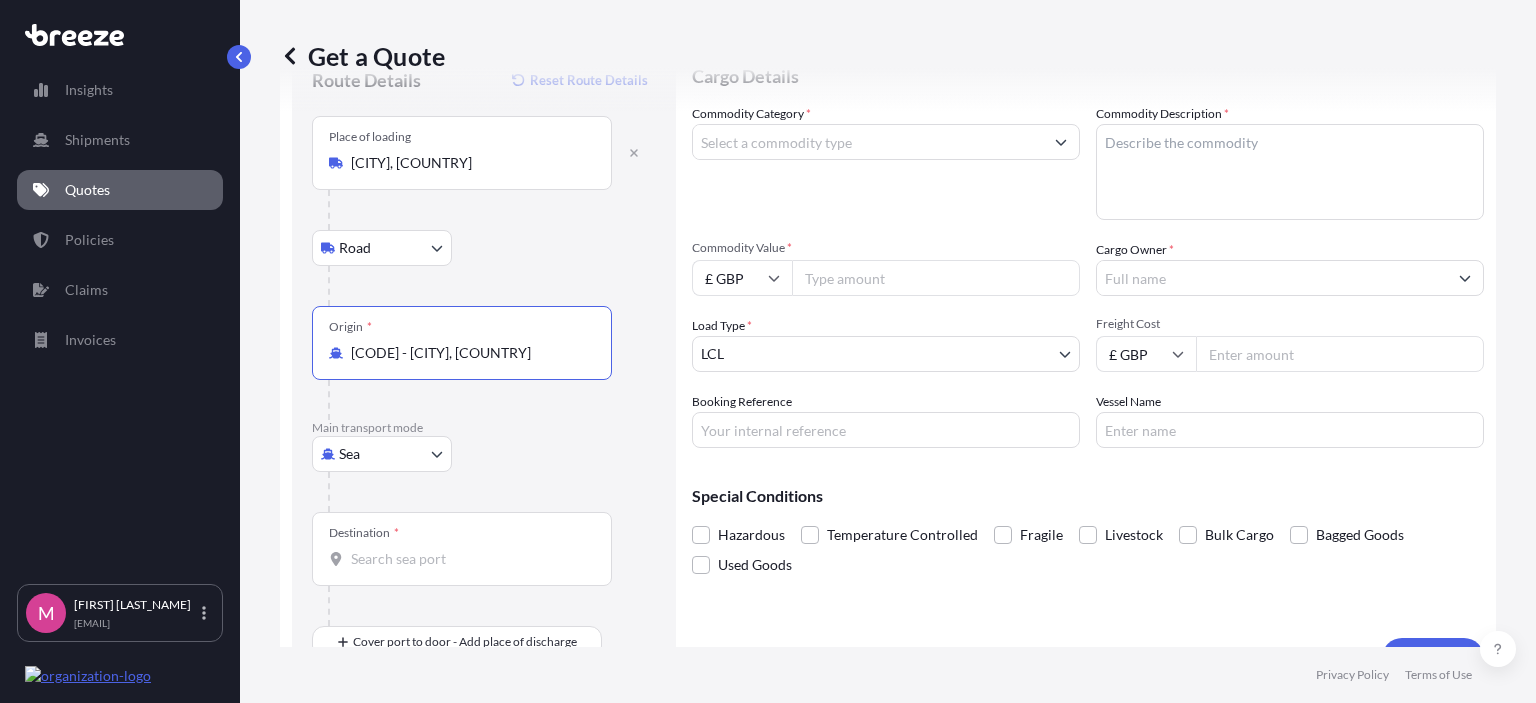 scroll, scrollTop: 121, scrollLeft: 0, axis: vertical 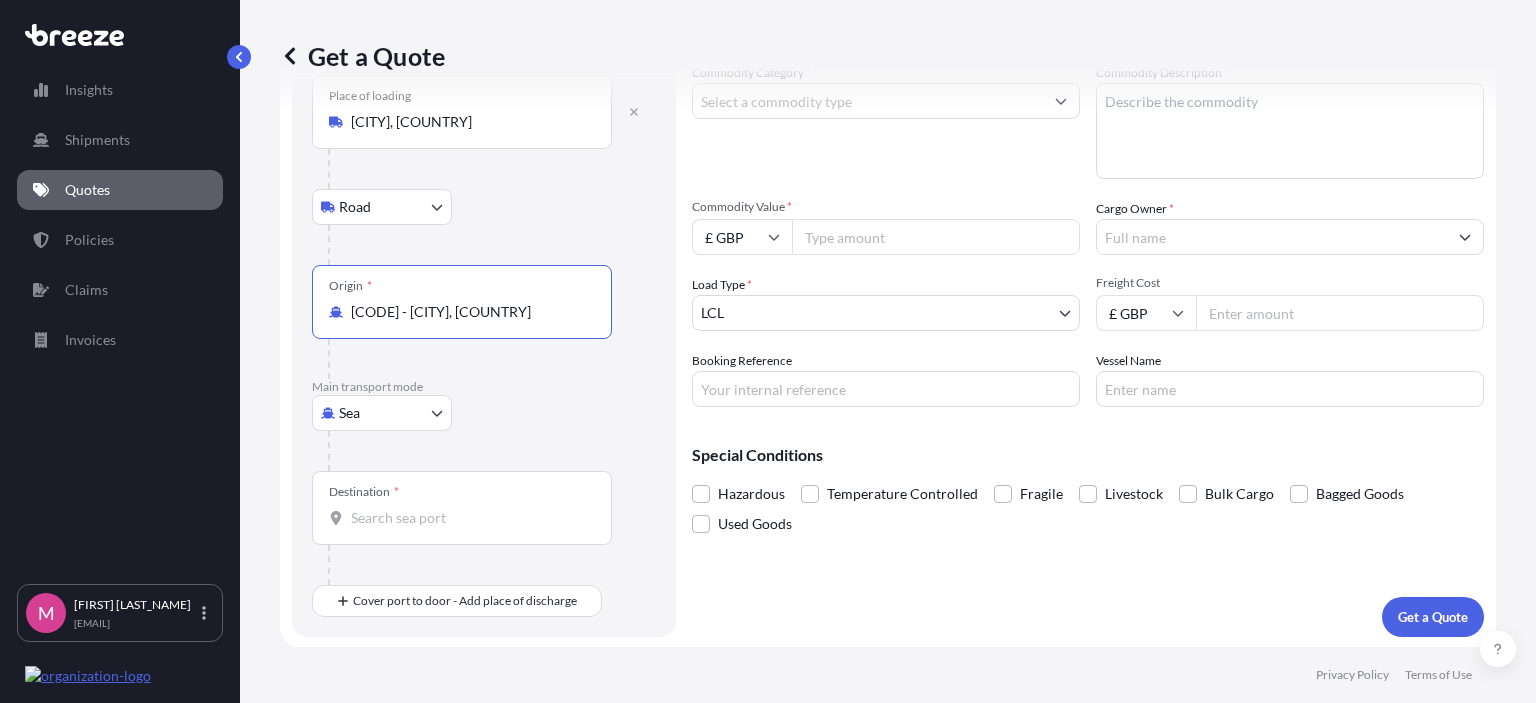 type on "[CODE] - [CITY], [COUNTRY]" 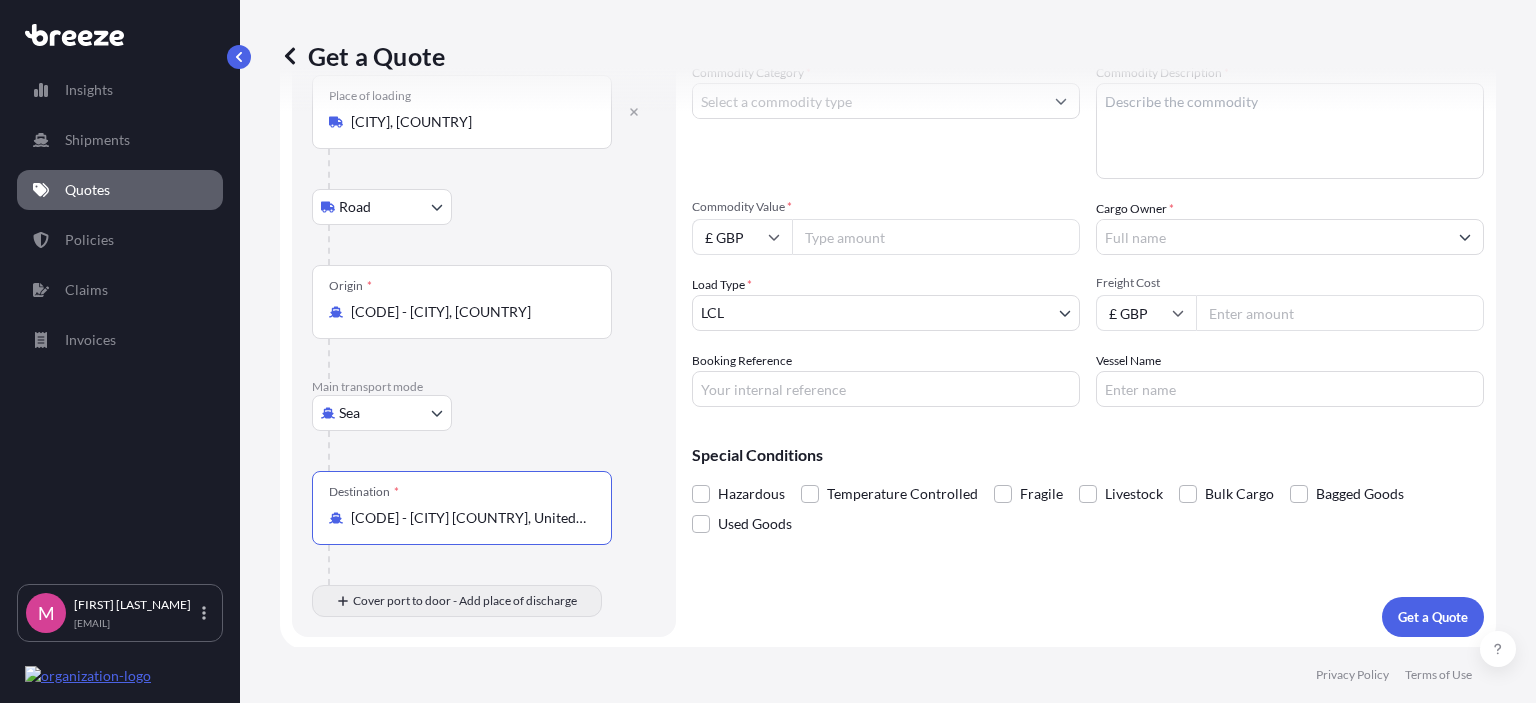 type on "[CODE] - [CITY] [COUNTRY], United Kingdom" 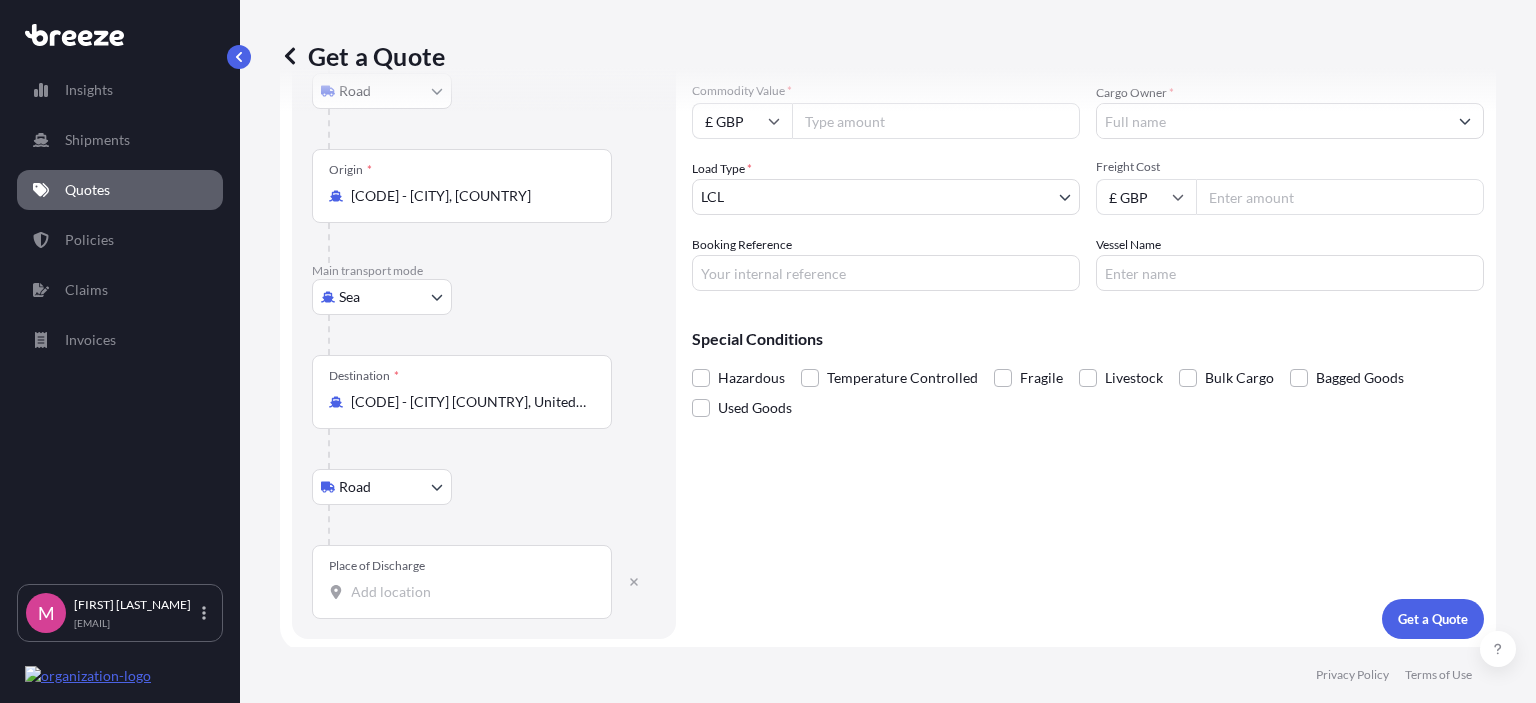 scroll, scrollTop: 239, scrollLeft: 0, axis: vertical 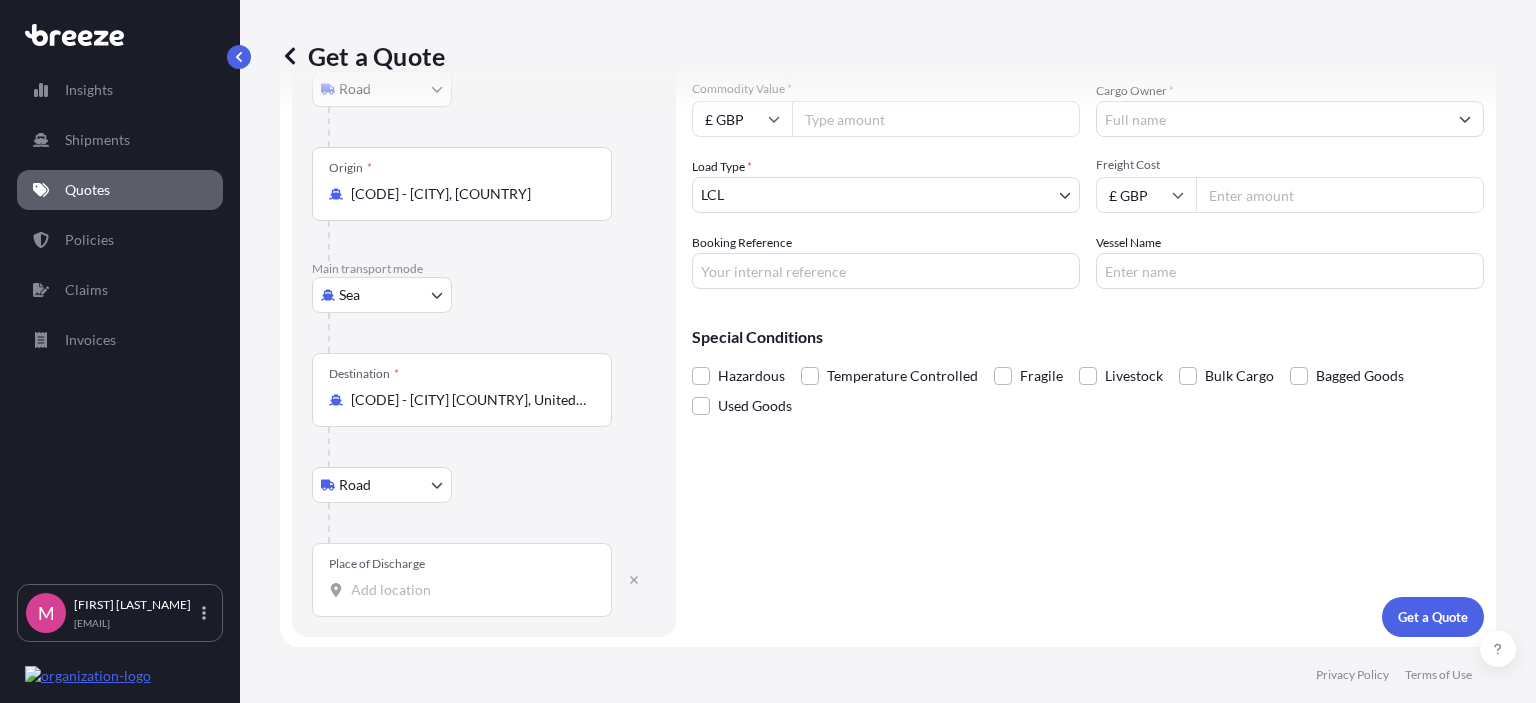 click on "Place of Discharge" at bounding box center [469, 590] 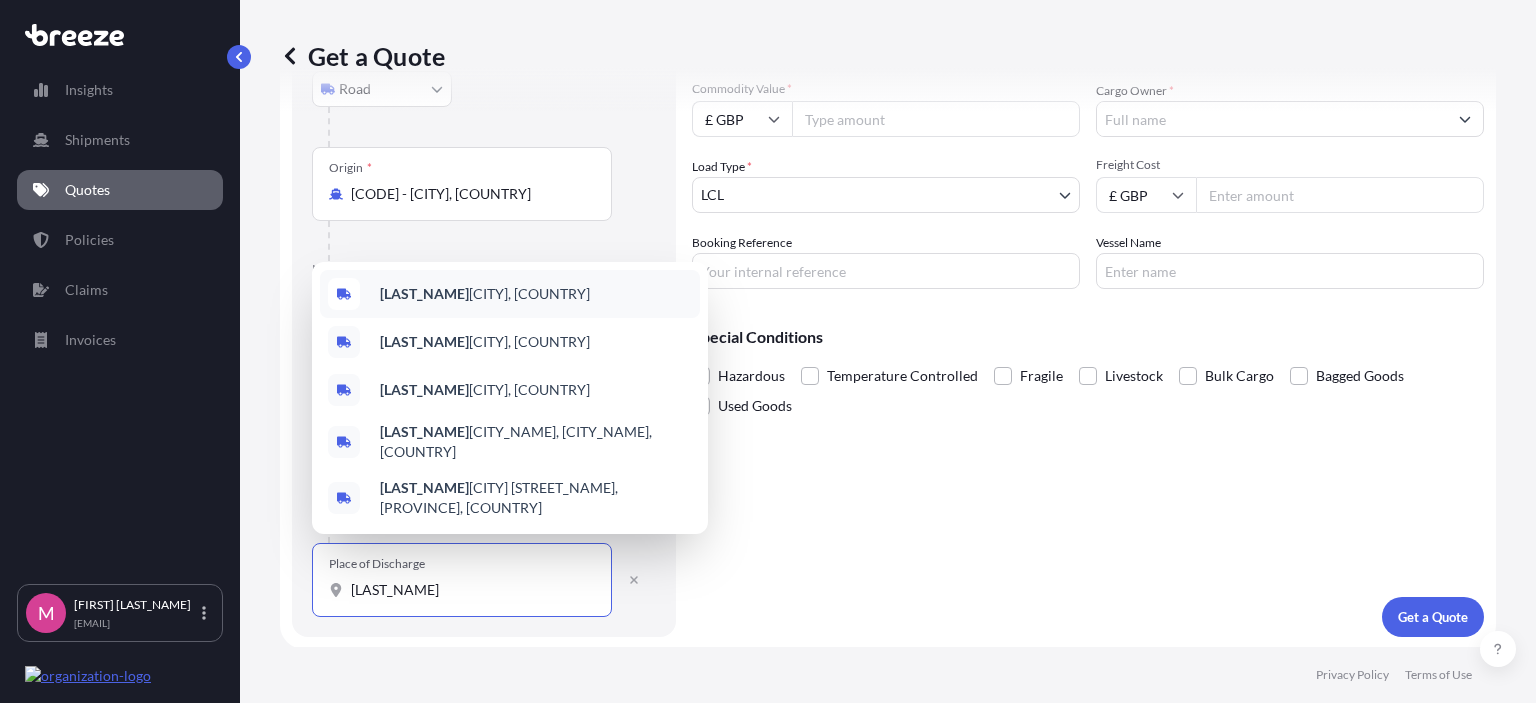 click on "[CITY_NAME] [COUNTRY_ABBR]" at bounding box center (485, 294) 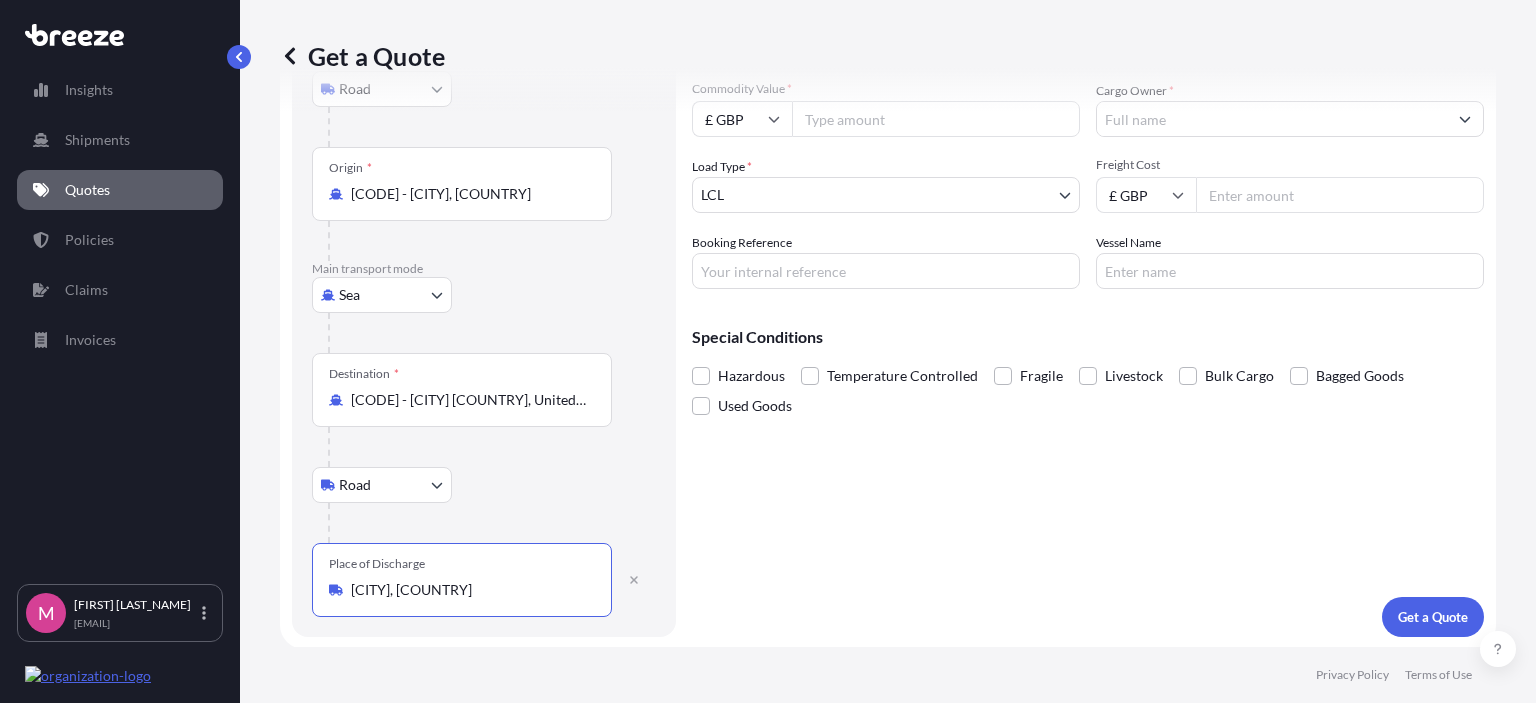 type on "[CITY], [COUNTRY]" 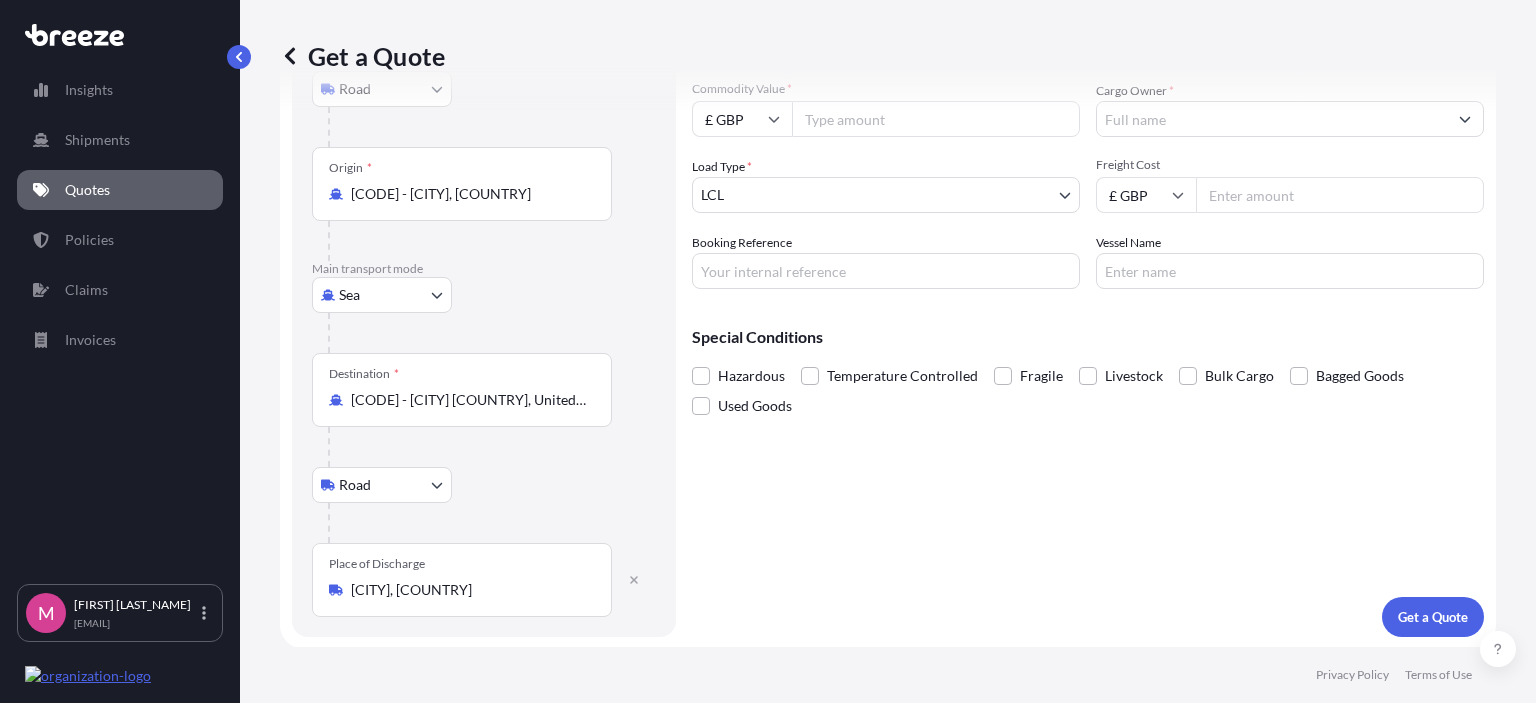 click on "Commodity Value   *" at bounding box center [936, 119] 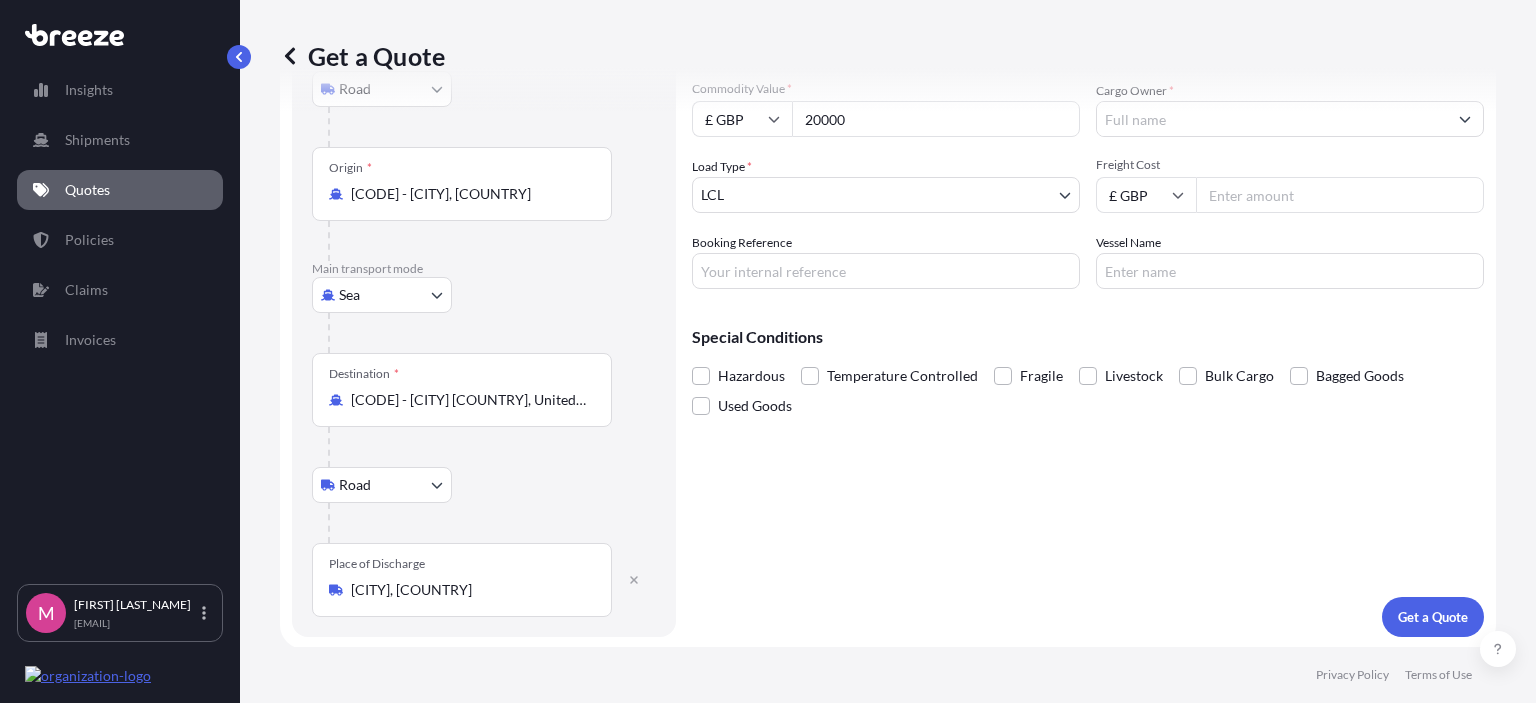 type on "20000" 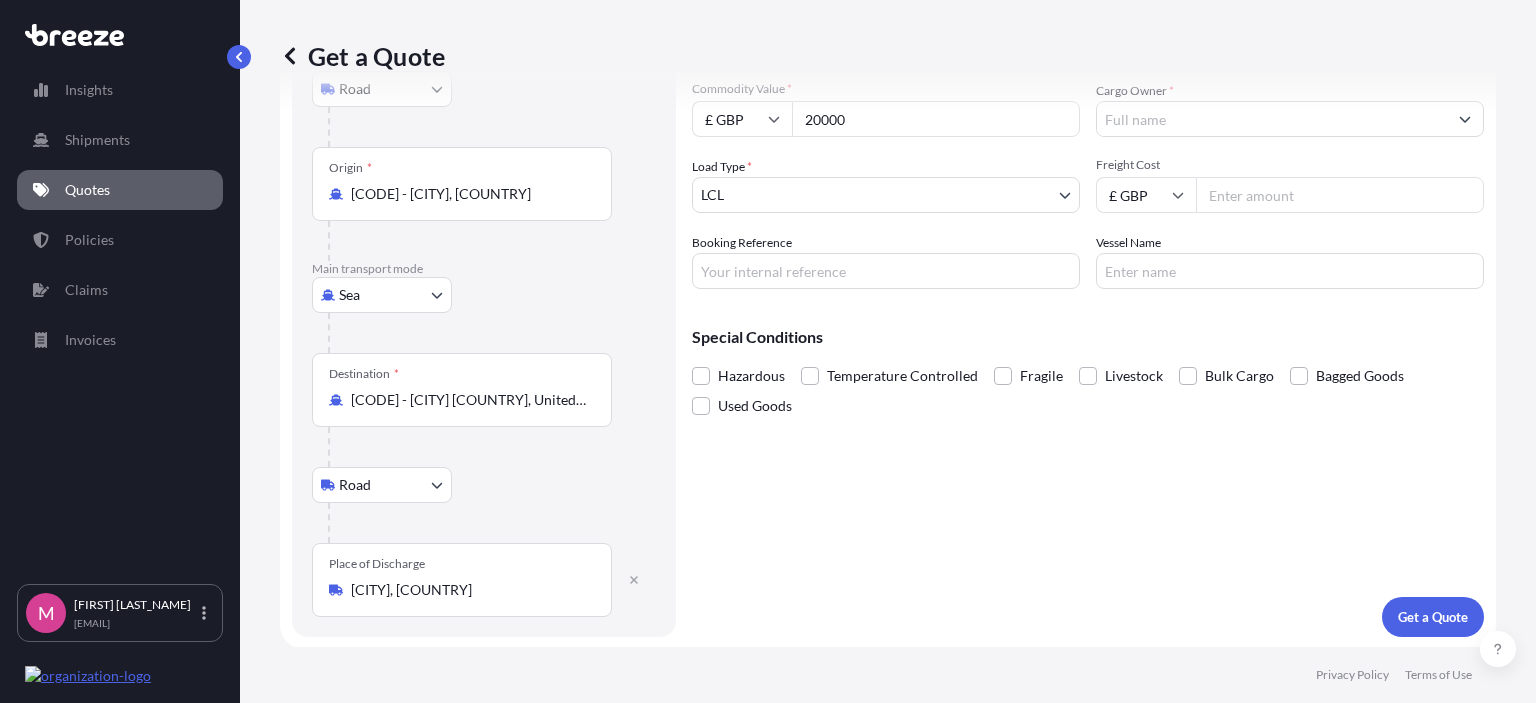 click on "Insights Shipments Quotes Policies Claims Invoices M [INITIAL] [LAST] [EMAIL] Get a Quote Route Details Reset Route Details Place of loading [CITY], Pakistan Road Road Rail Origin * [CODE] - [CITY], Pakistan Main transport mode Sea Sea Air Road Rail Destination * [CODE] - [CITY] [COUNTRY], United Kingdom Road Road Rail Place of Discharge [CITY], UK Cargo Details Commodity Category * Commodity Description * Commodity Value   * £ GBP 20000 Cargo Owner * [COMPANY_NAME] Load Type * LCL LCL FCL Freight Cost   £ GBP Booking Reference Vessel Name Special Conditions Hazardous Temperature Controlled Fragile Livestock Bulk Cargo Bagged Goods Used Goods Get a Quote Privacy Policy Terms of Use
0" at bounding box center (768, 351) 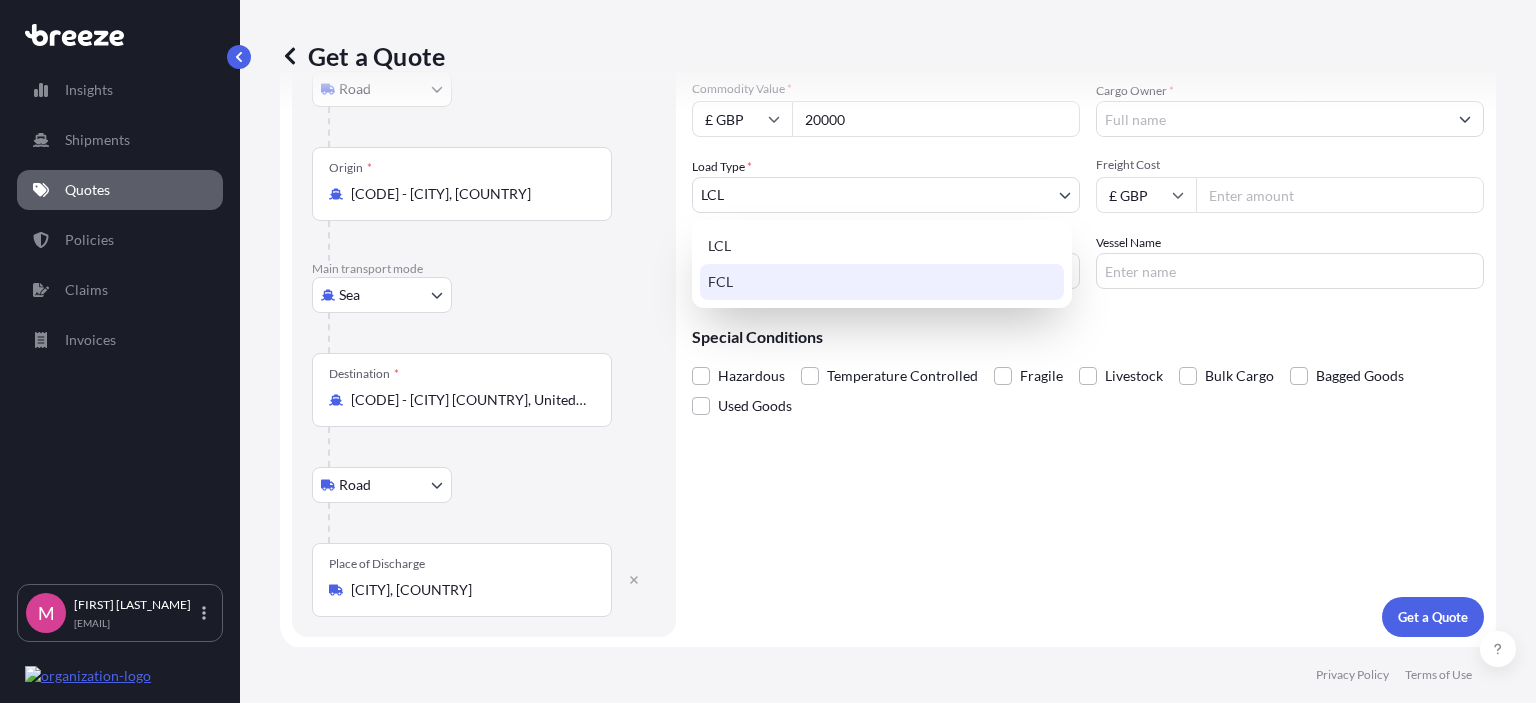 click on "FCL" at bounding box center [882, 282] 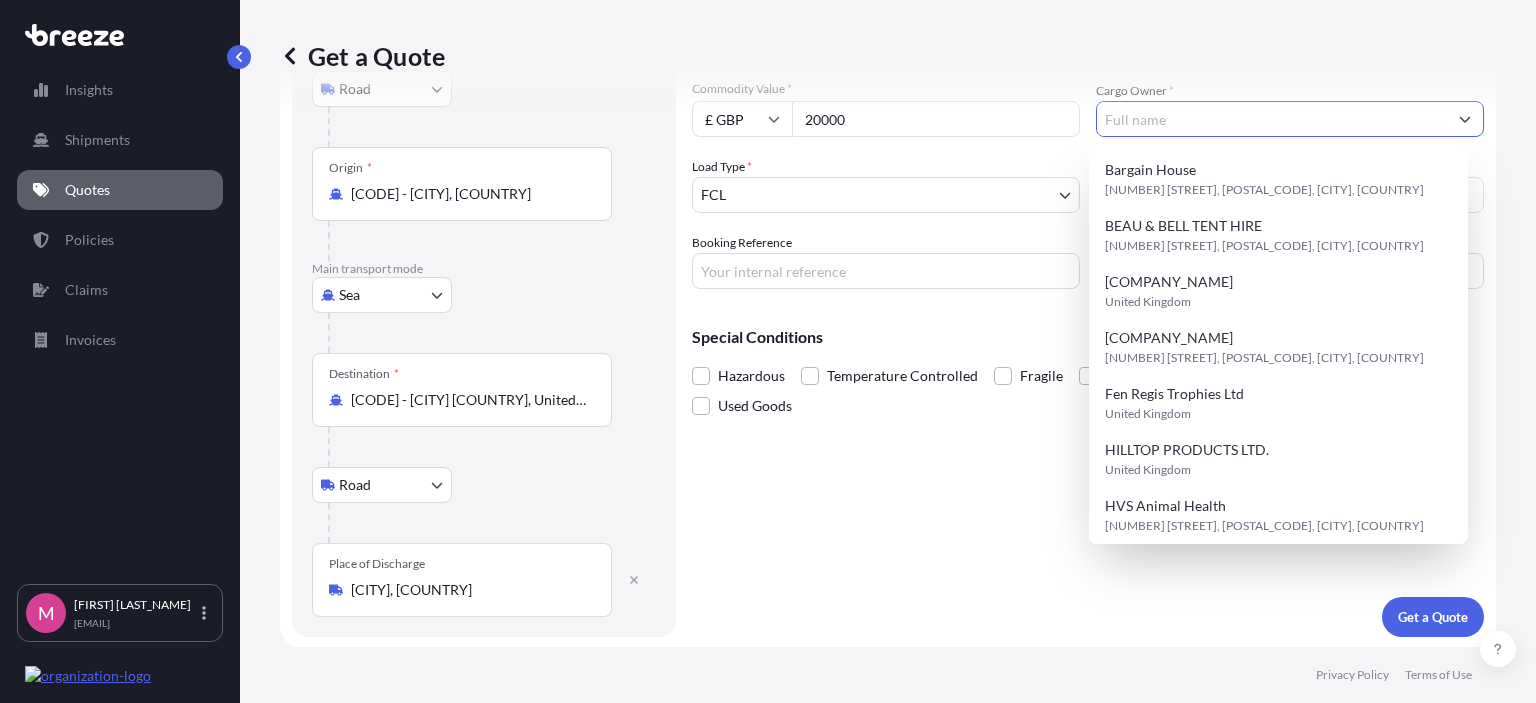 click on "Cargo Owner *" at bounding box center (1272, 119) 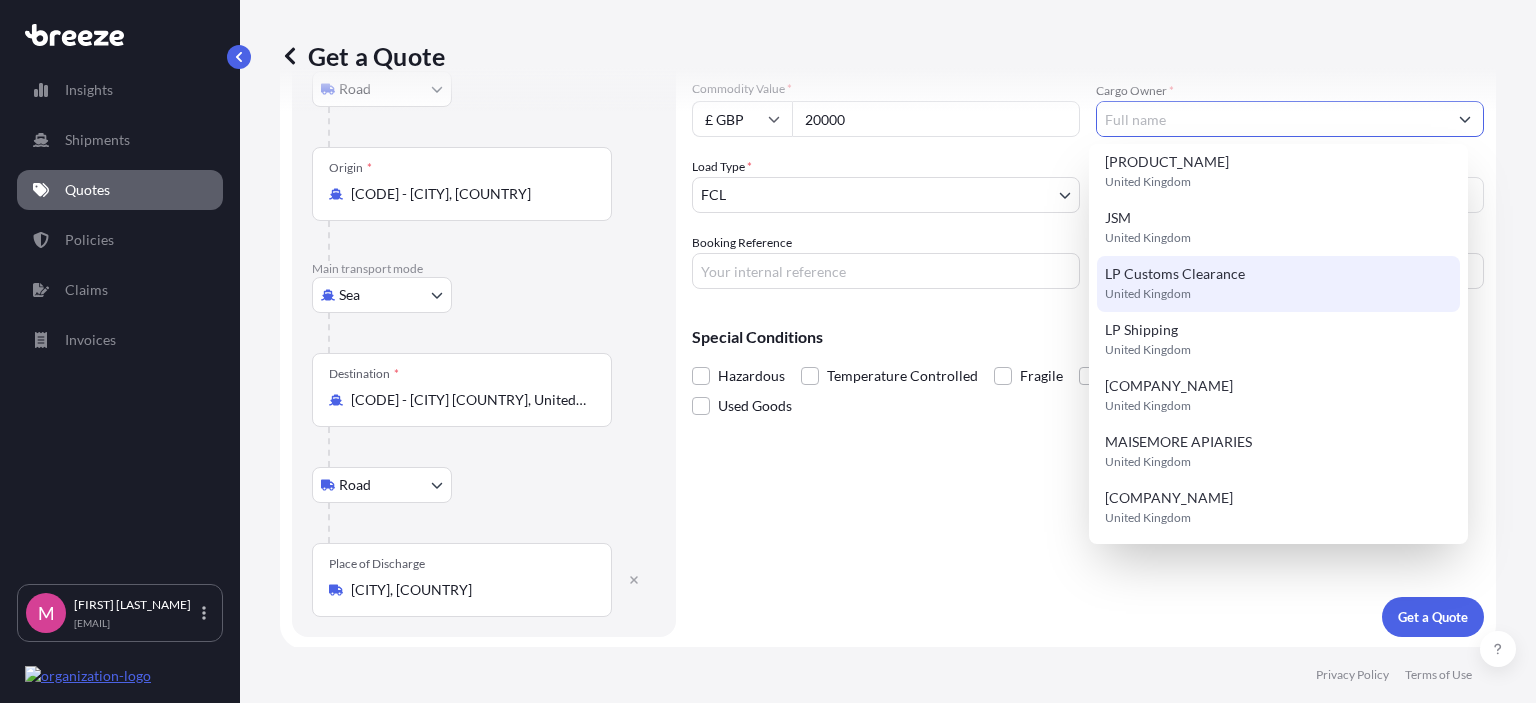 scroll, scrollTop: 0, scrollLeft: 0, axis: both 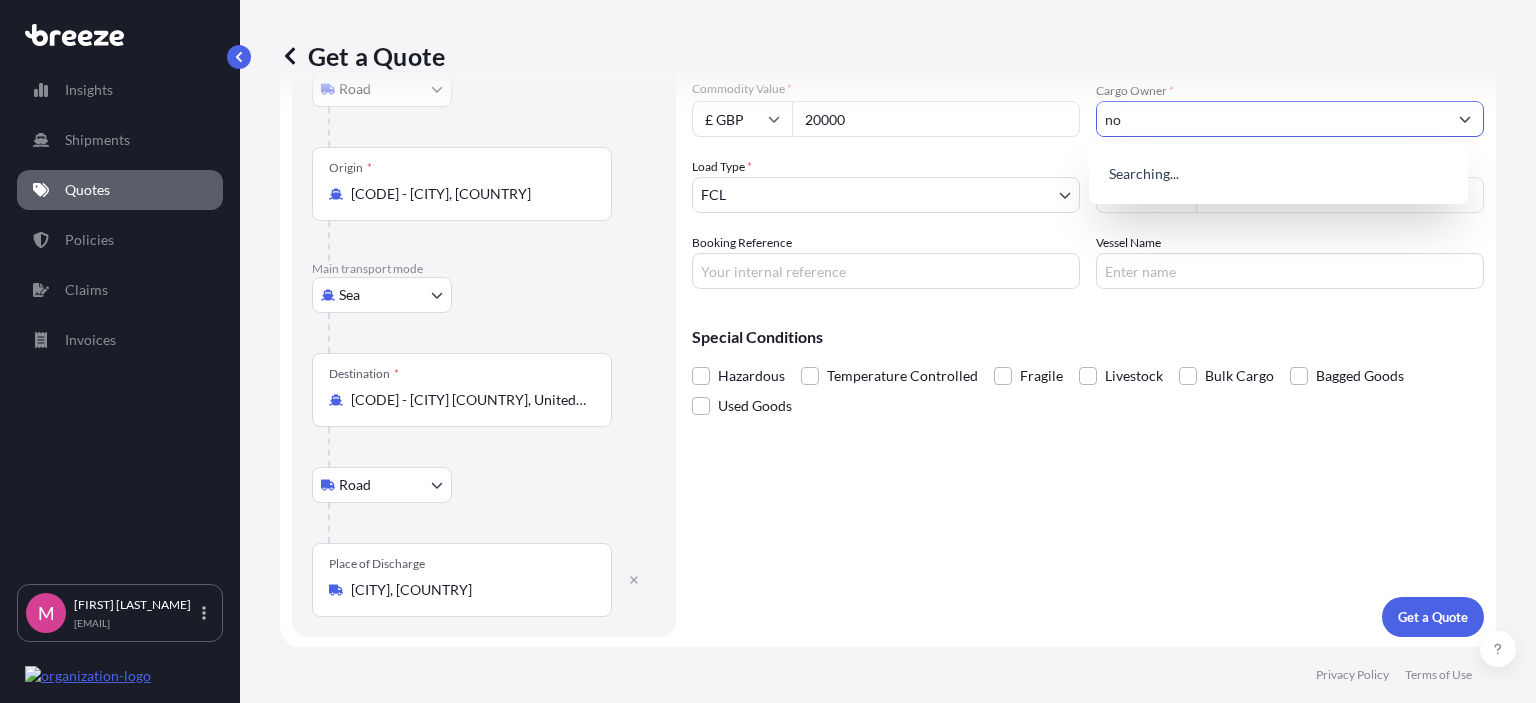type on "n" 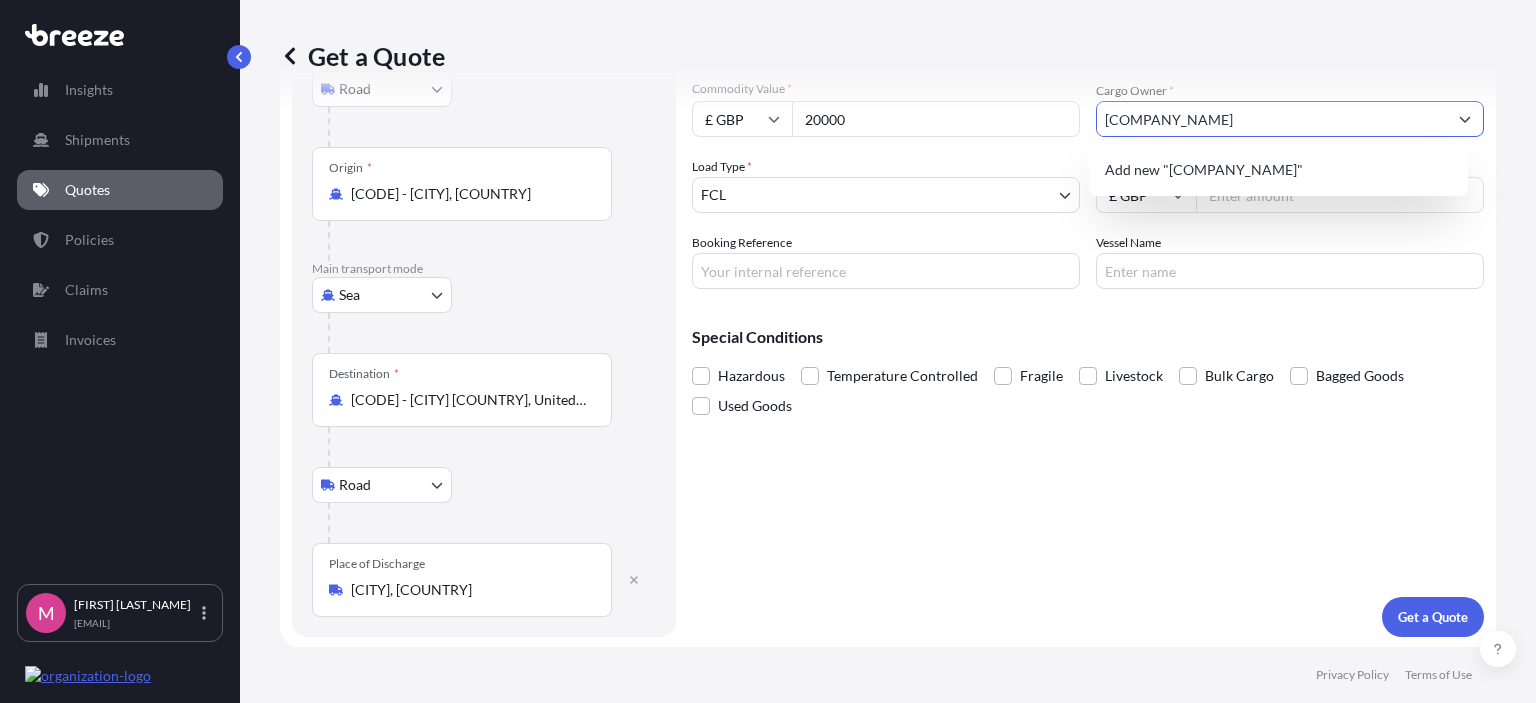type on "[COMPANY_NAME]" 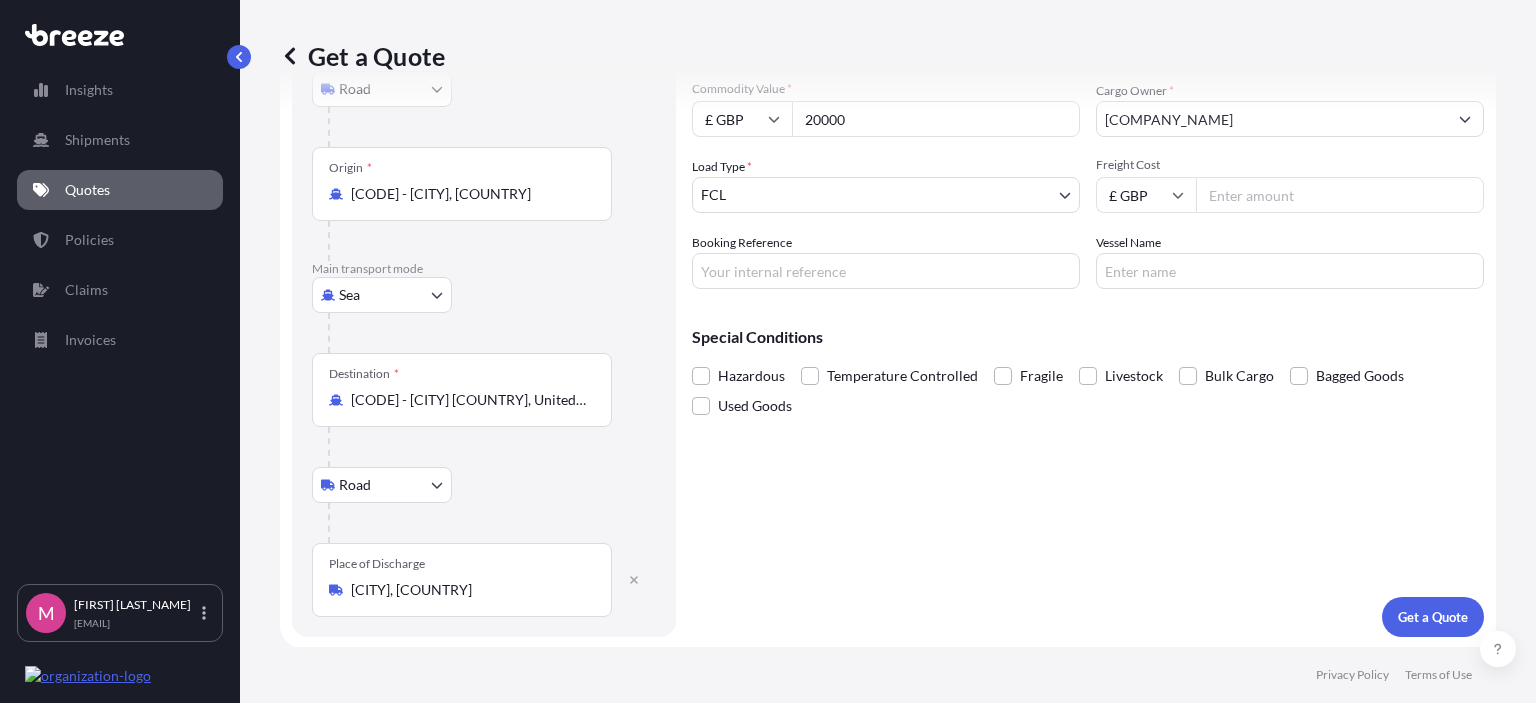 click on "Freight Cost" at bounding box center (1340, 195) 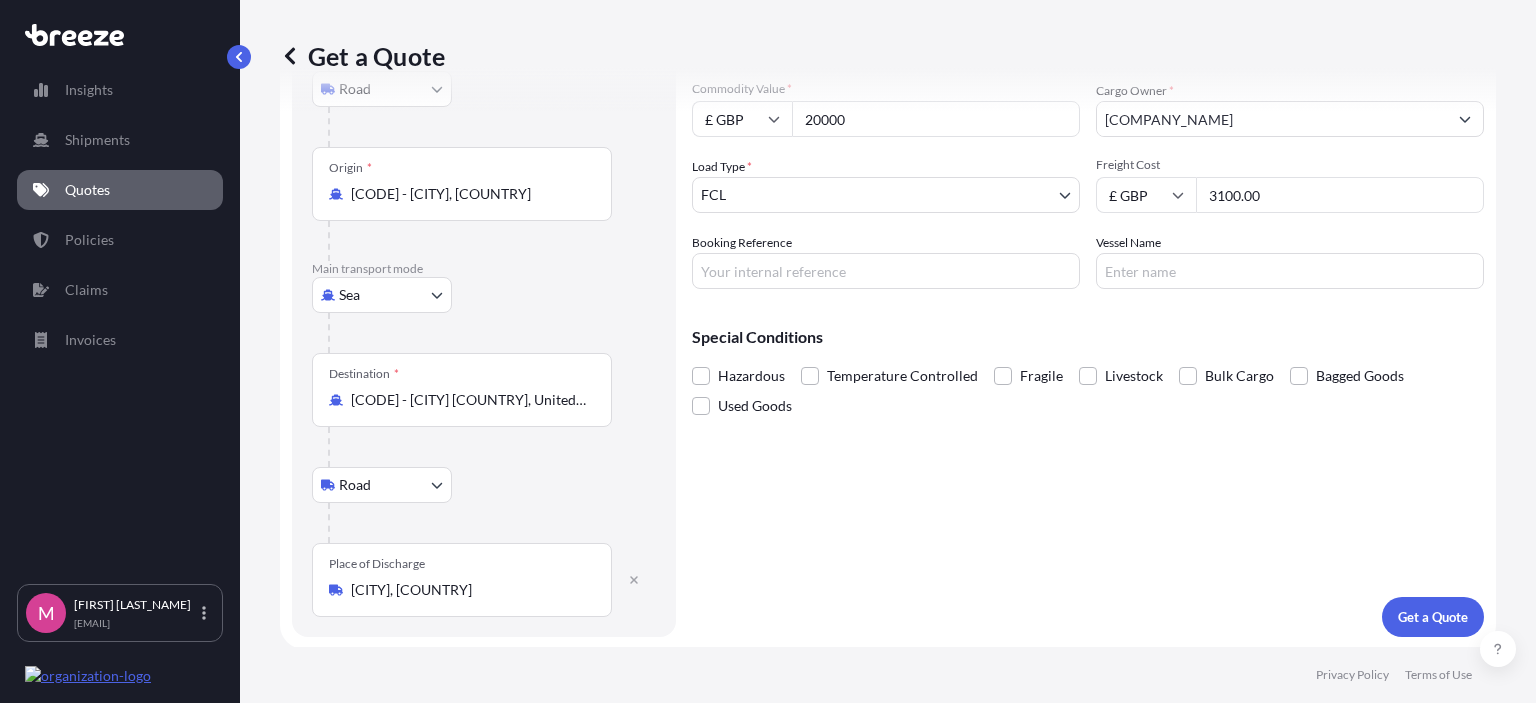 scroll, scrollTop: 0, scrollLeft: 0, axis: both 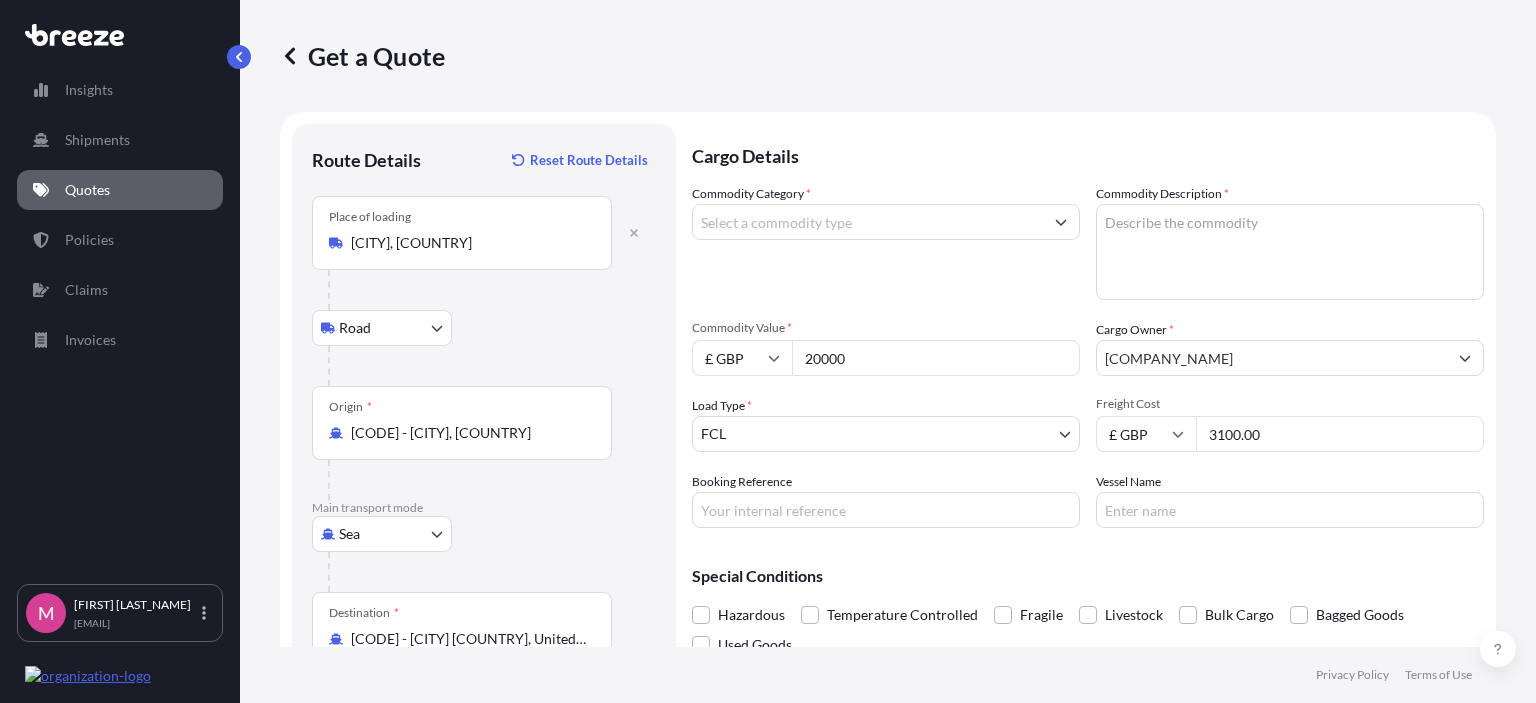 type on "3100.00" 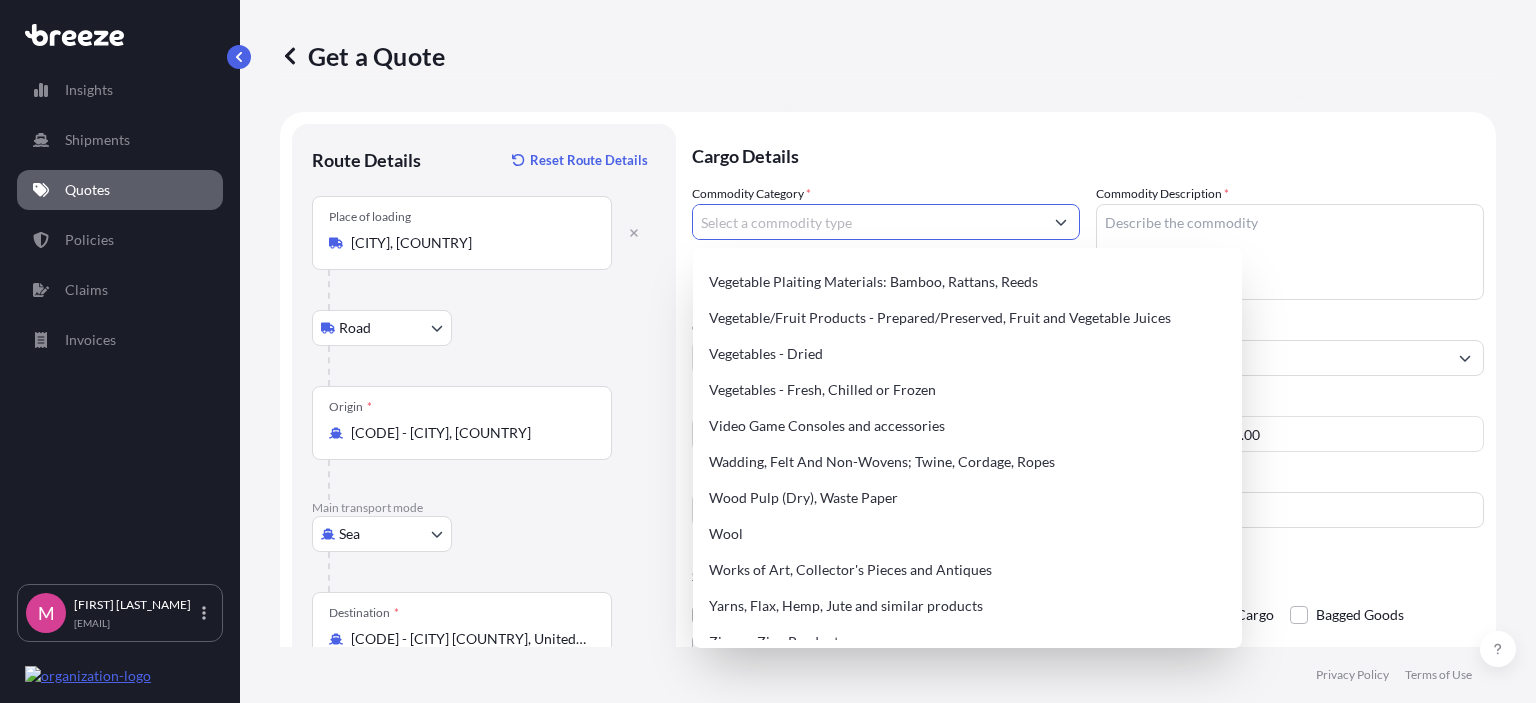 scroll, scrollTop: 4656, scrollLeft: 0, axis: vertical 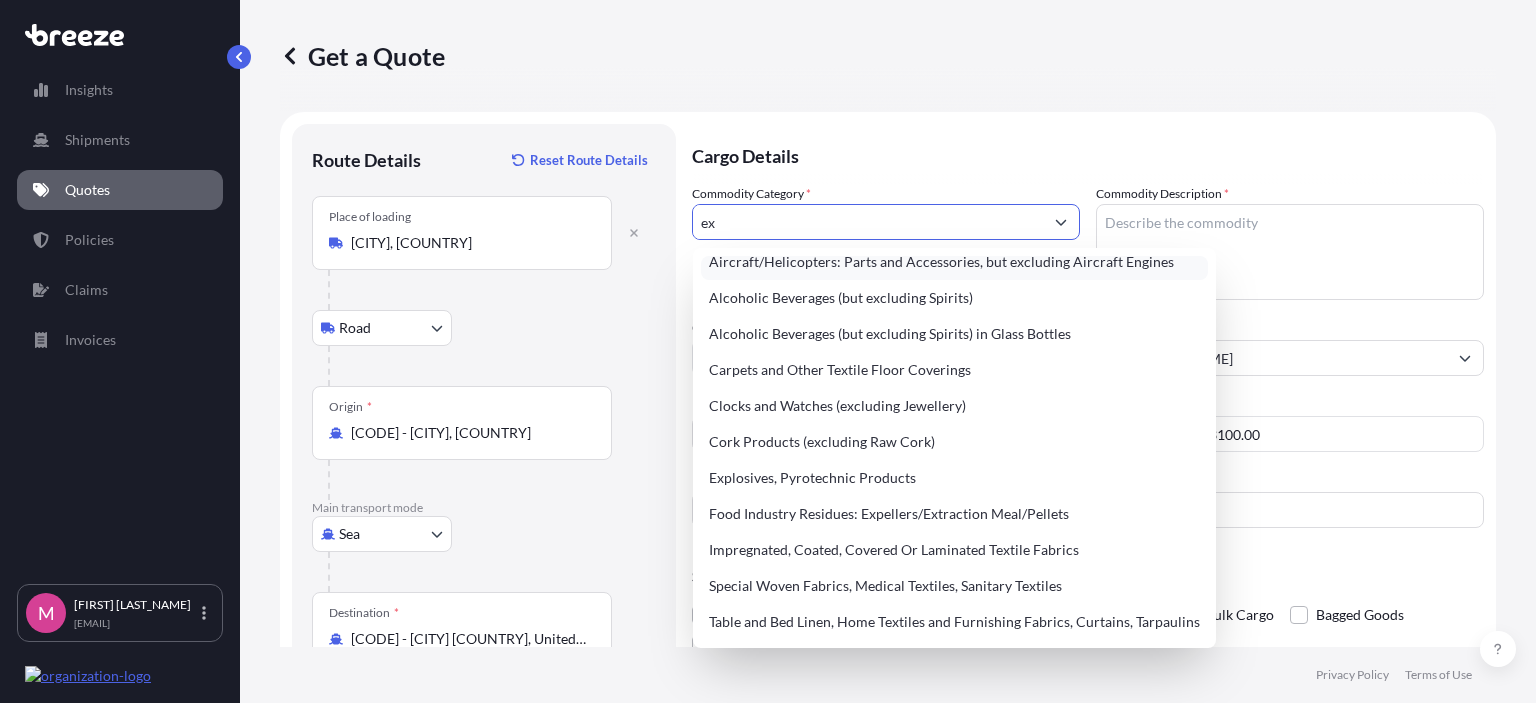 type on "e" 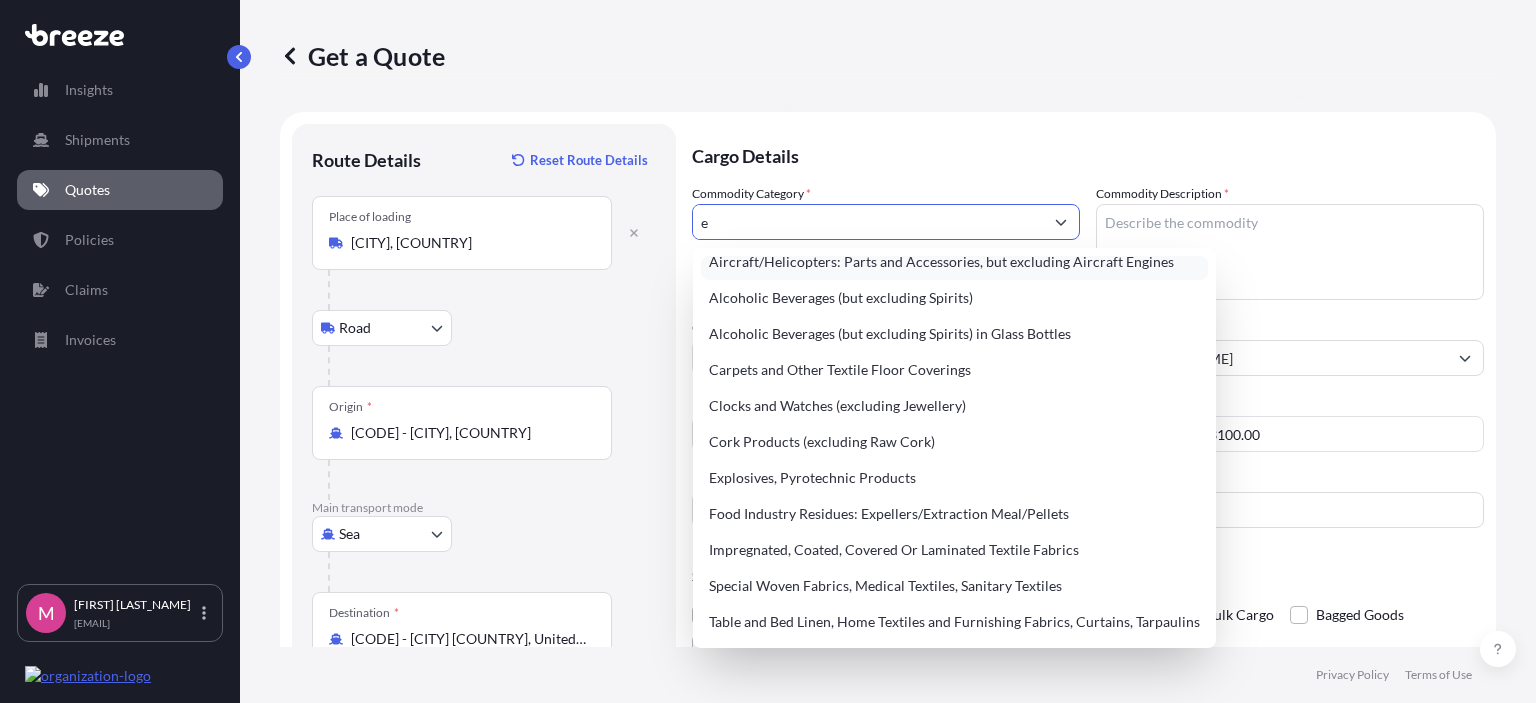 scroll, scrollTop: 4188, scrollLeft: 0, axis: vertical 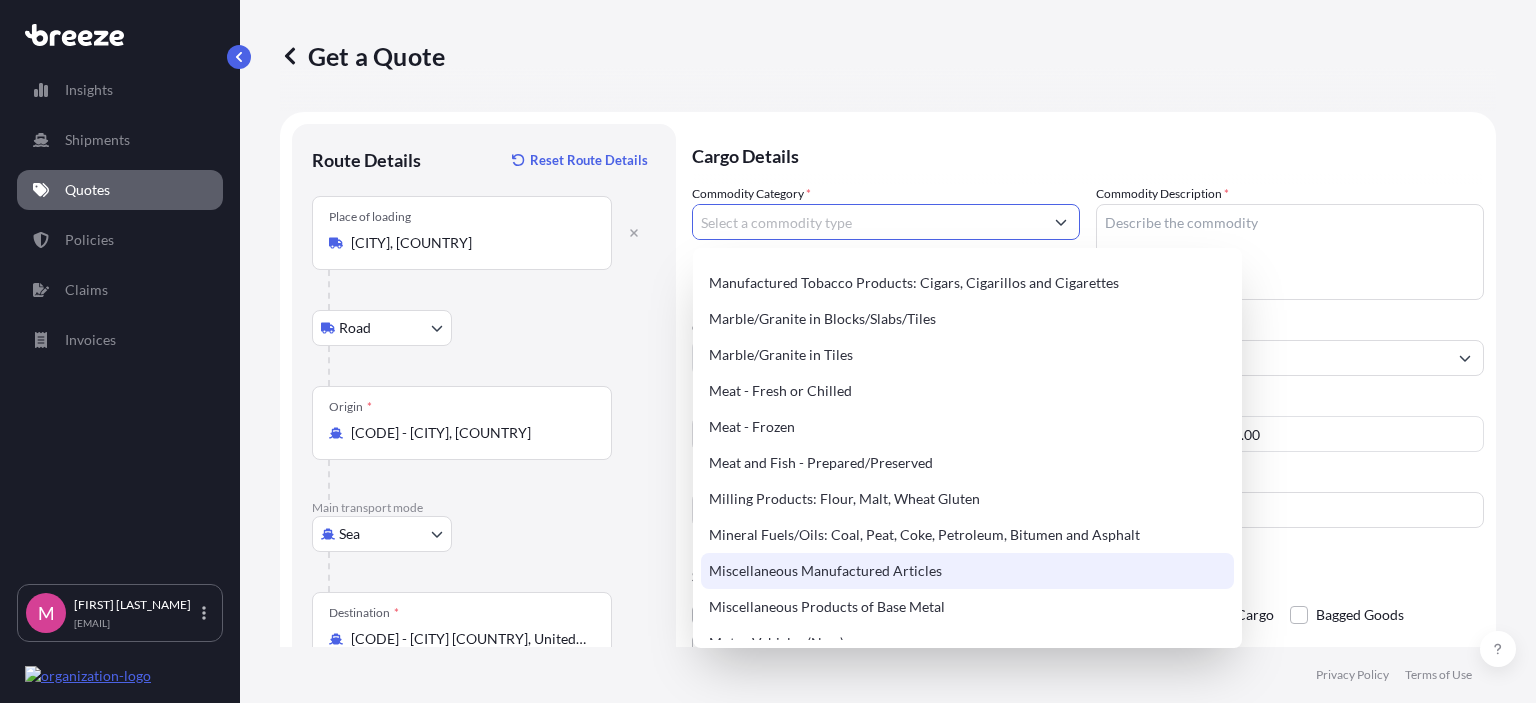 click on "Miscellaneous Manufactured Articles" at bounding box center (967, 571) 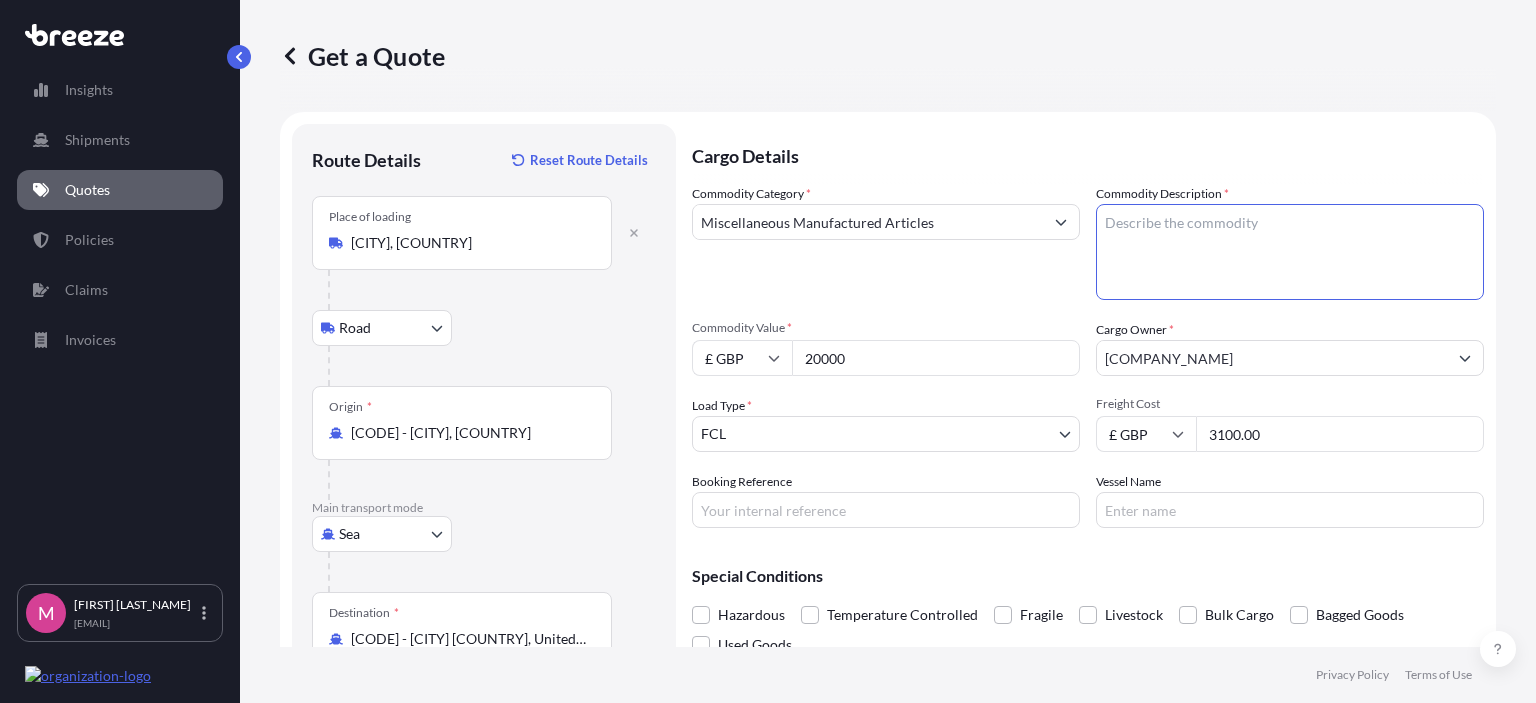click on "Commodity Description *" at bounding box center [1290, 252] 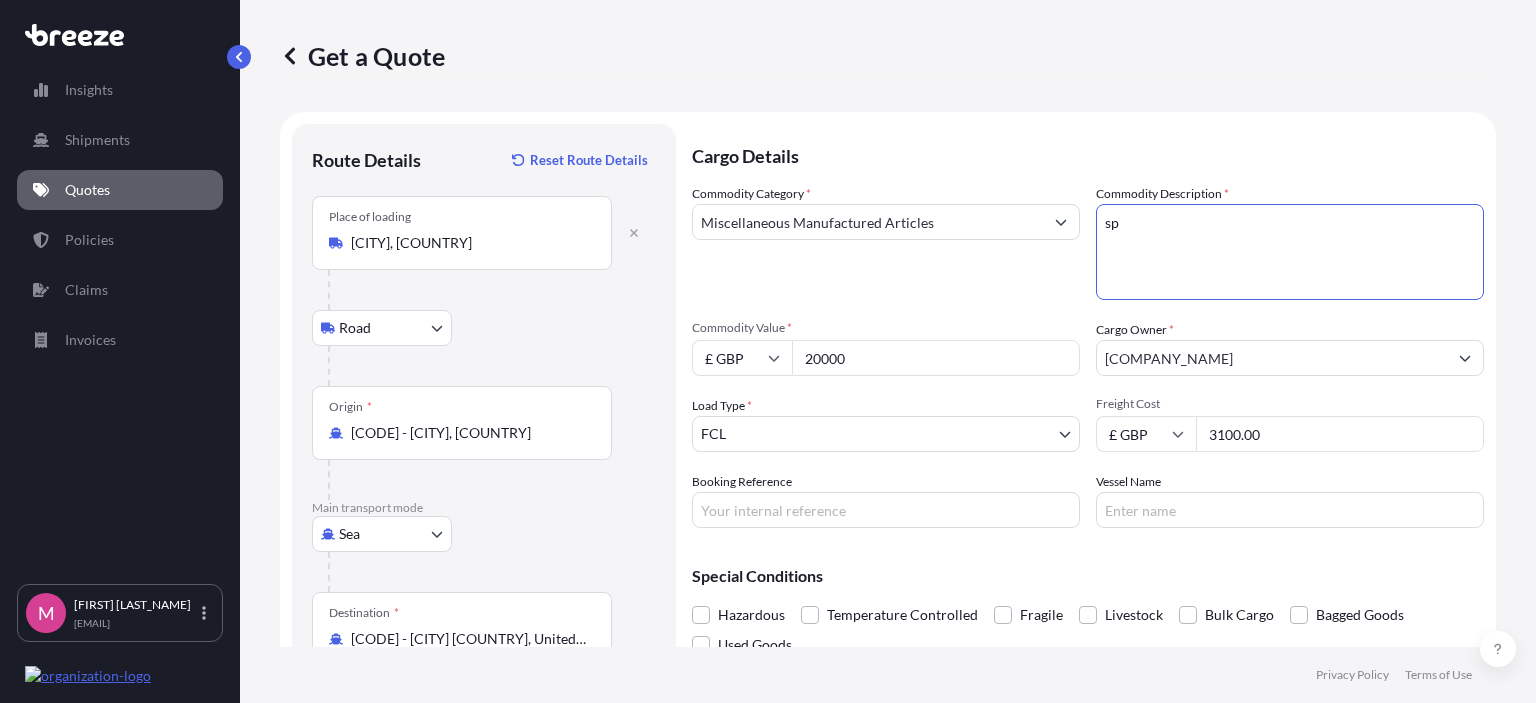type on "s" 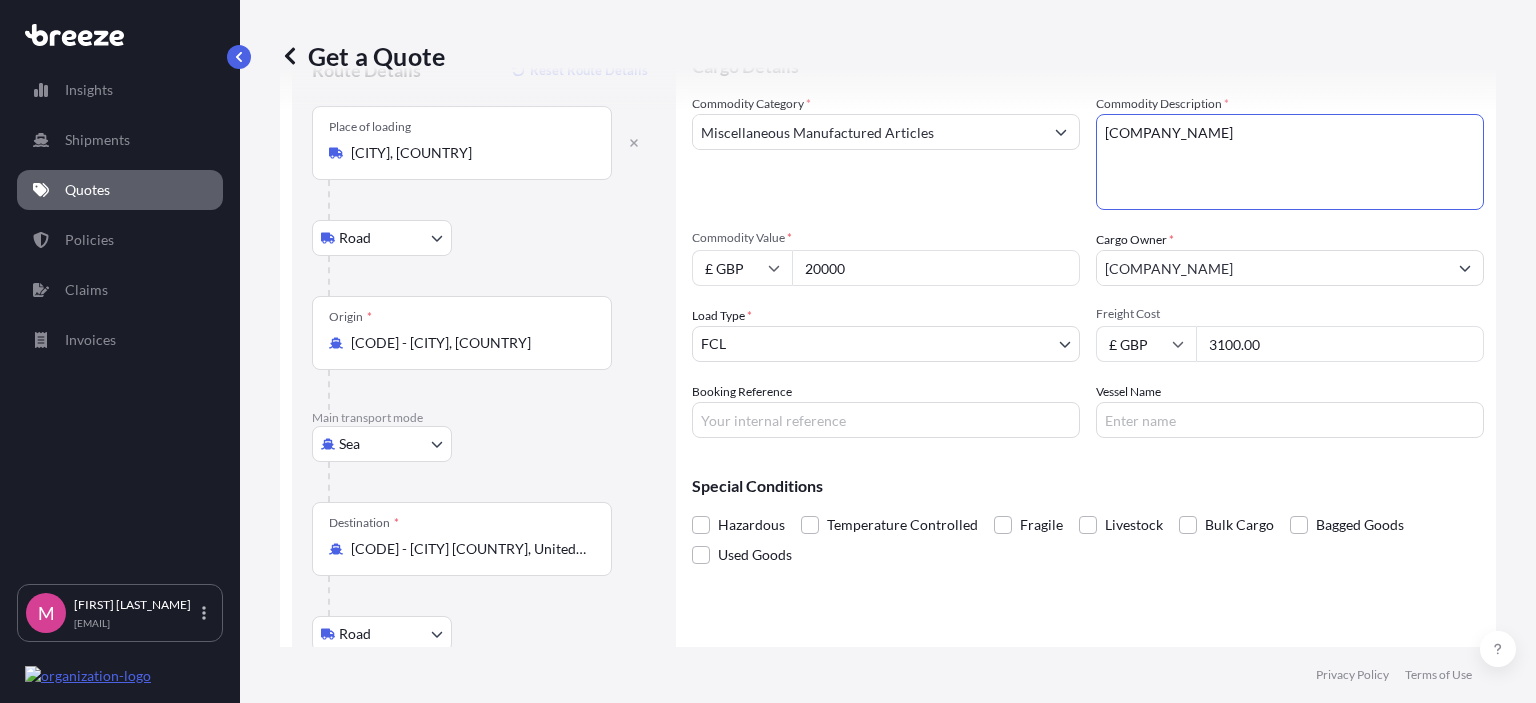 scroll, scrollTop: 239, scrollLeft: 0, axis: vertical 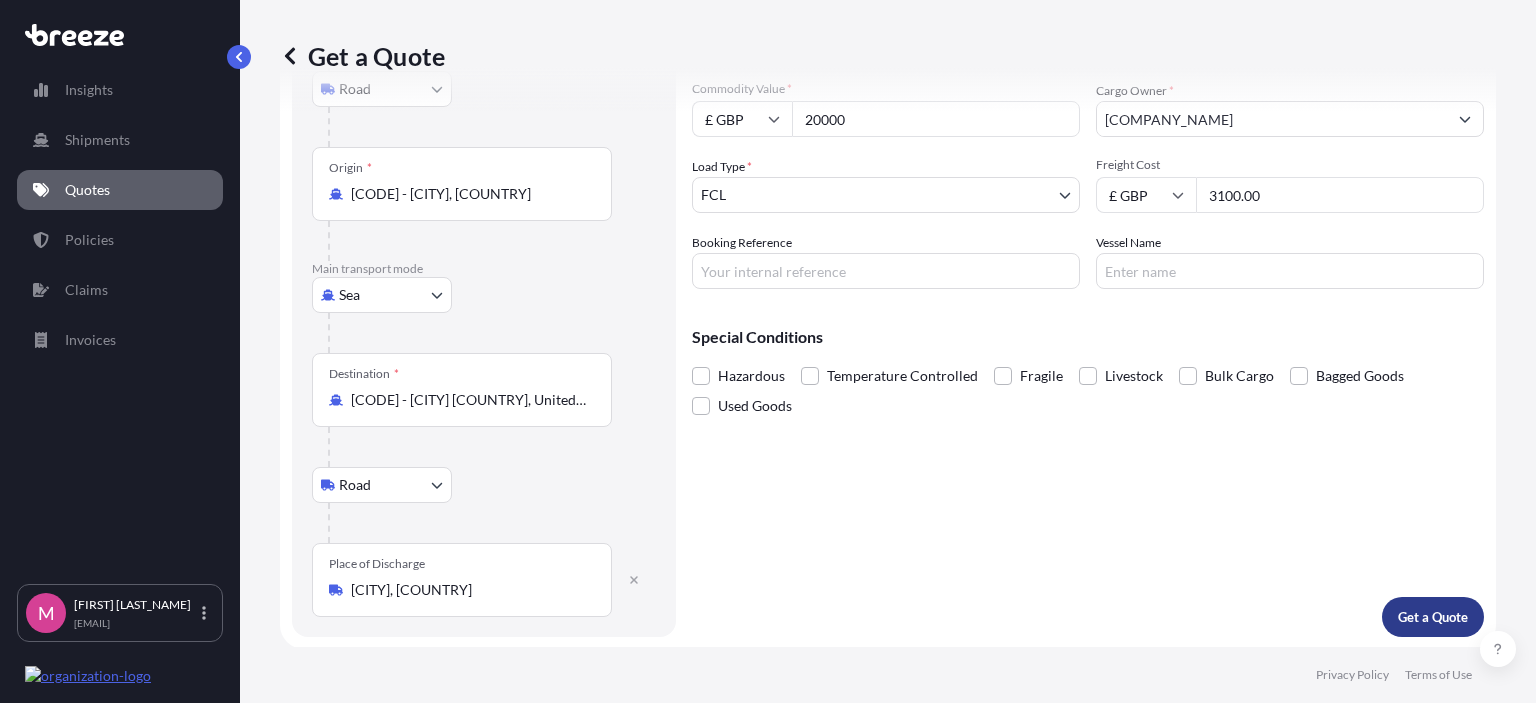 type on "[COMPANY_NAME]" 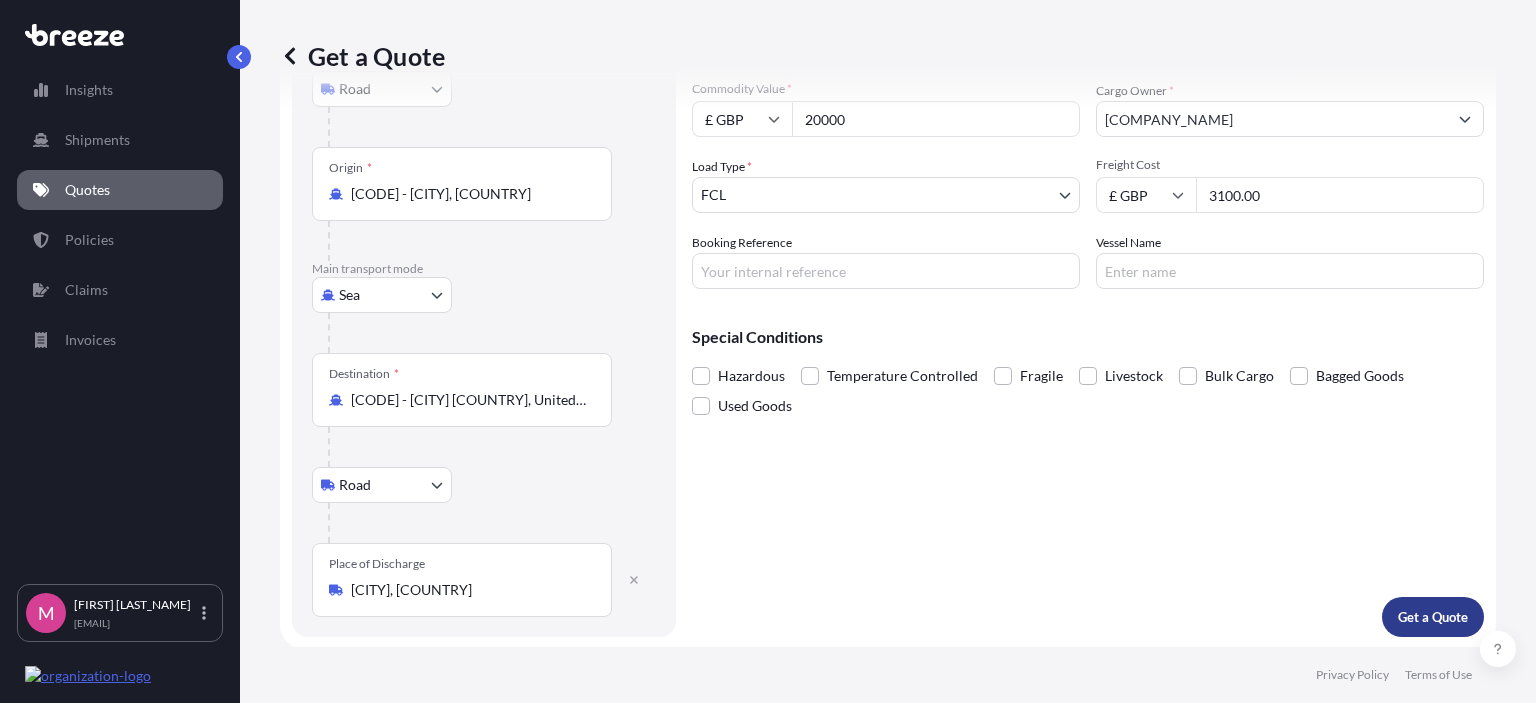 click on "Get a Quote" at bounding box center [1433, 617] 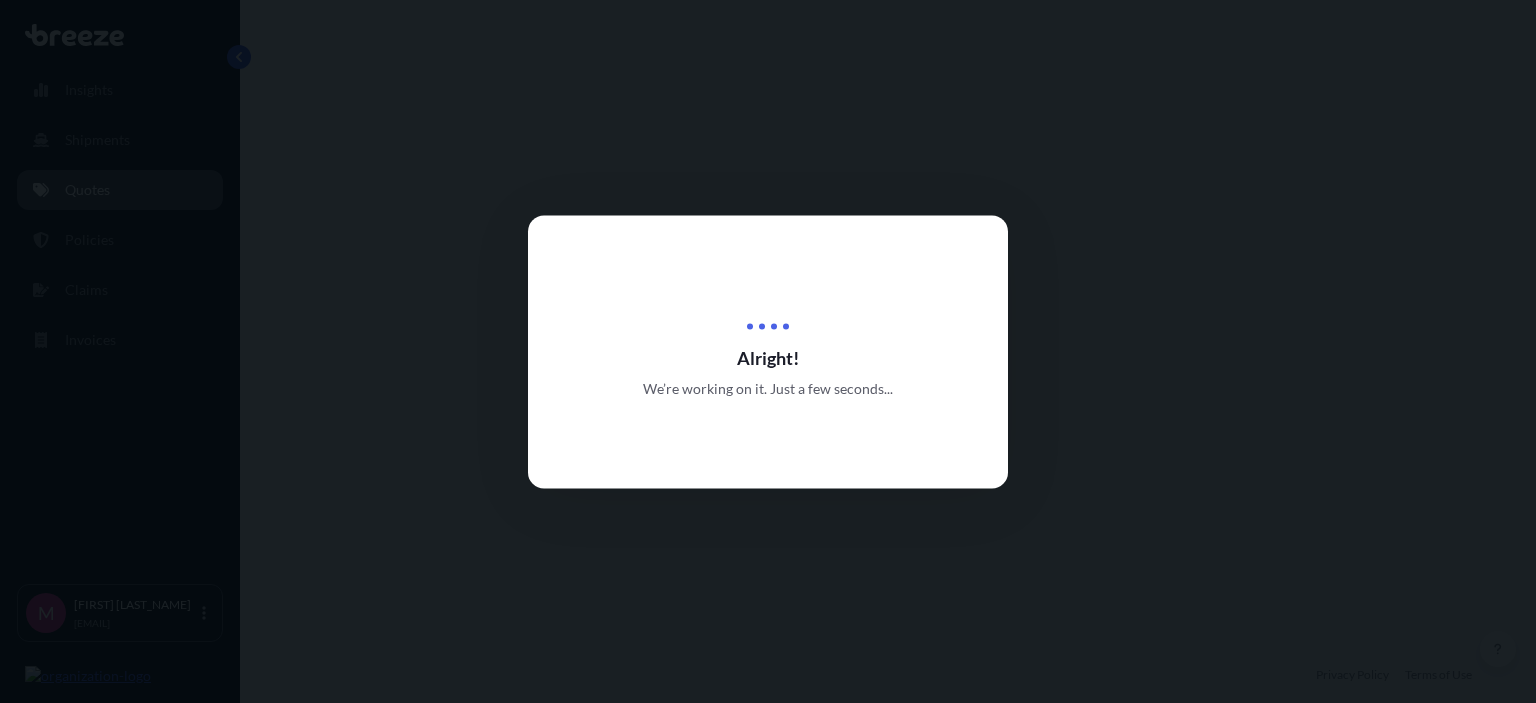 scroll, scrollTop: 0, scrollLeft: 0, axis: both 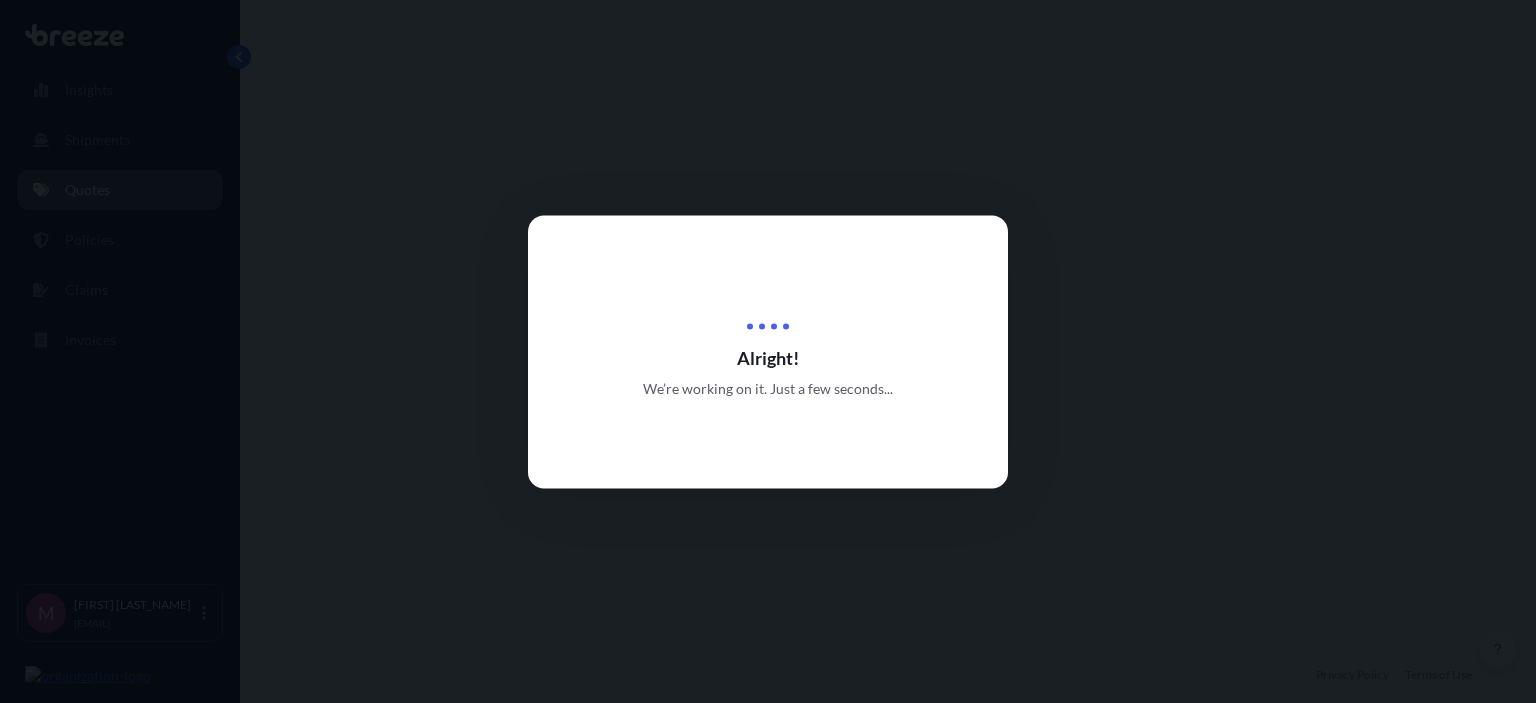 select on "Sea" 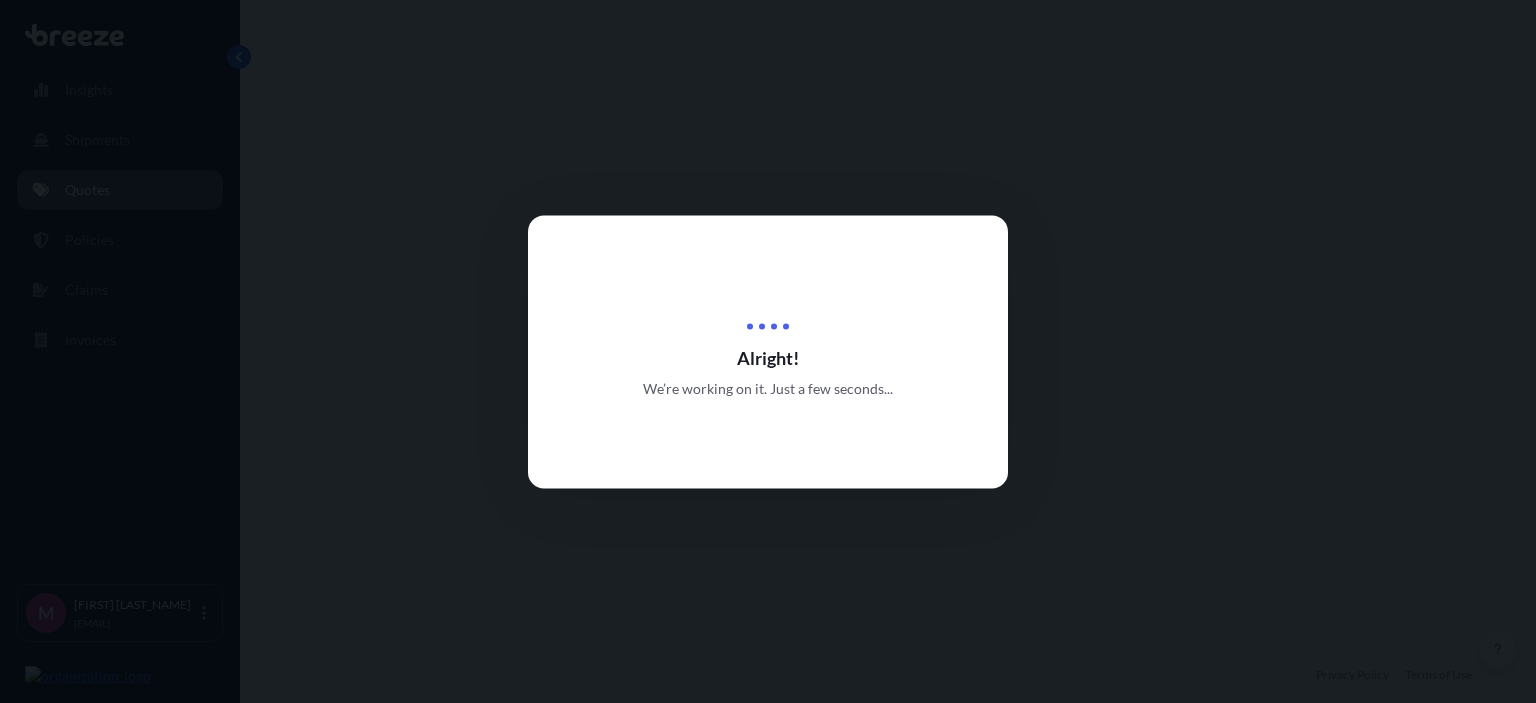 select on "Road" 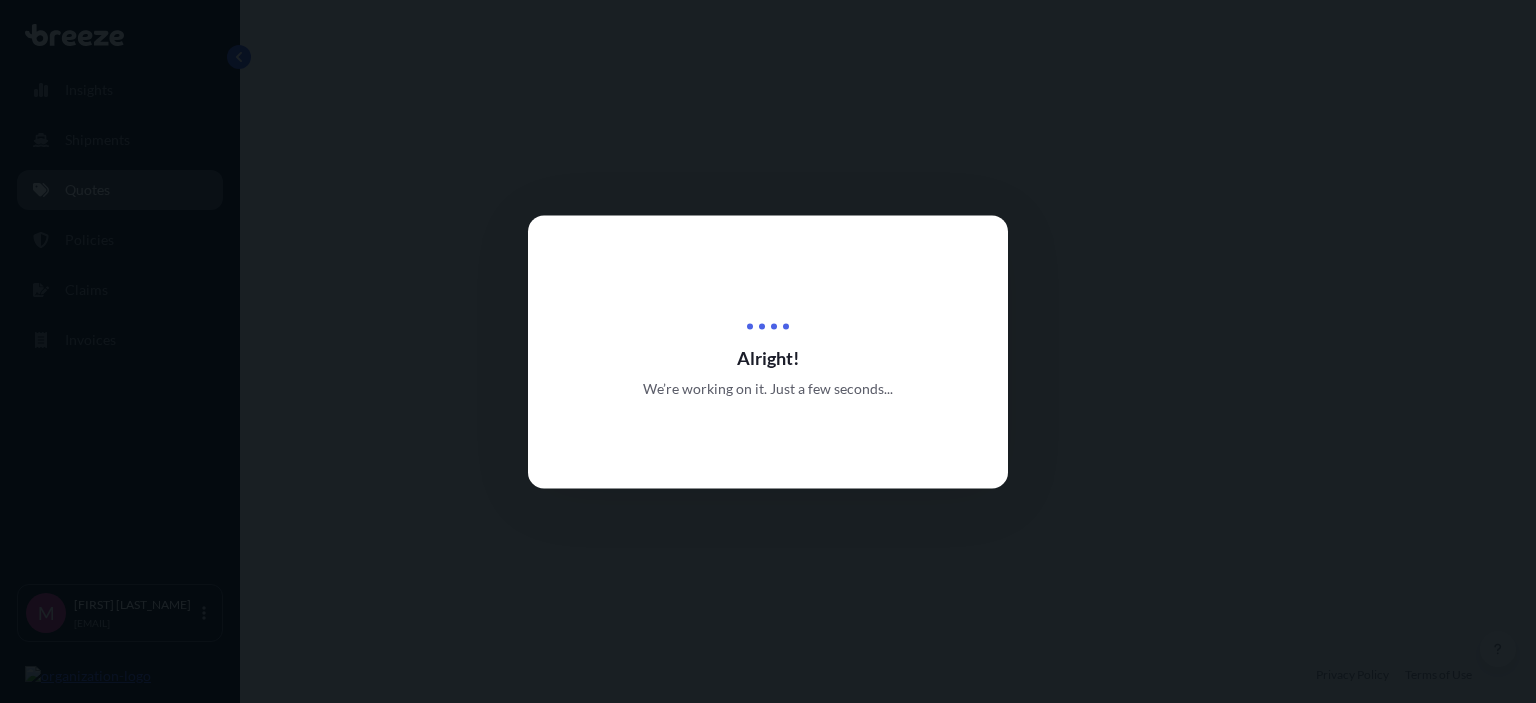 select on "2" 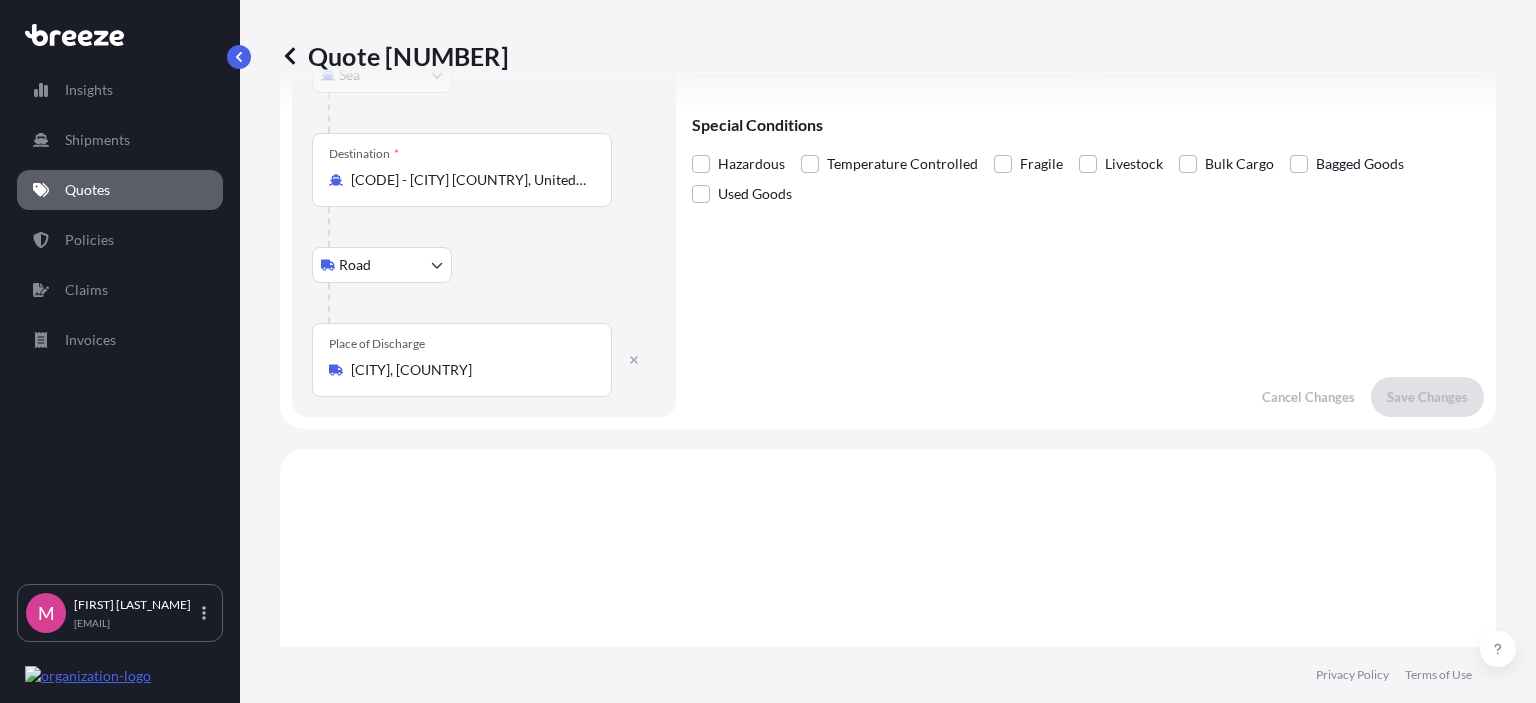 scroll, scrollTop: 798, scrollLeft: 0, axis: vertical 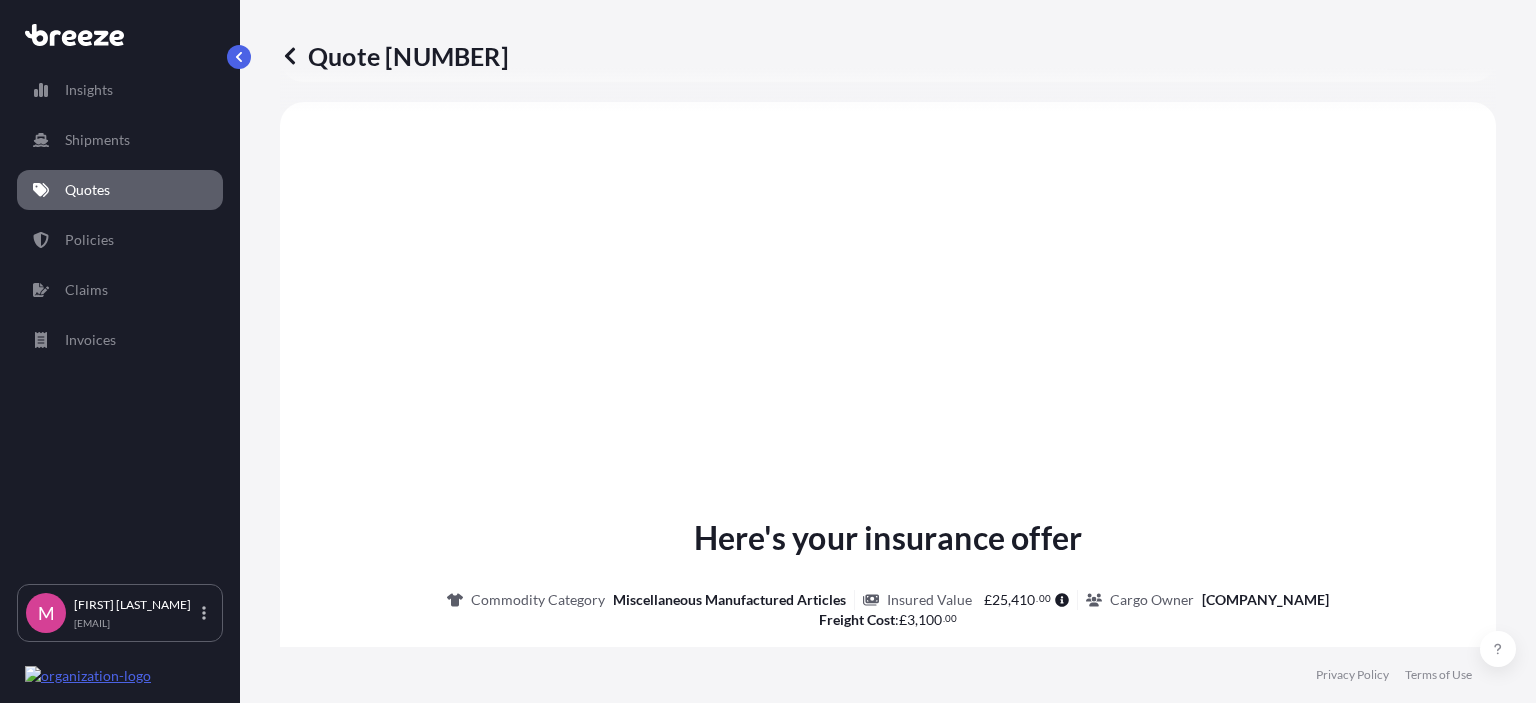 click on "Here's your insurance offer Commodity Category Miscellaneous Manufactured Articles Insured Value £ 25 , 410 . 00 Cargo Owner [COMPANY_NAME] Freight Cost :  £ 3 , 100 . 00 Place of Loading [CITY] Origin [CODE] Destination [CODE] Place of Delivery [CITY] Total price £38.12 This quote is valid until 5th of September 2025 Update Details Issue a Policy Share quote via email" at bounding box center (888, 742) 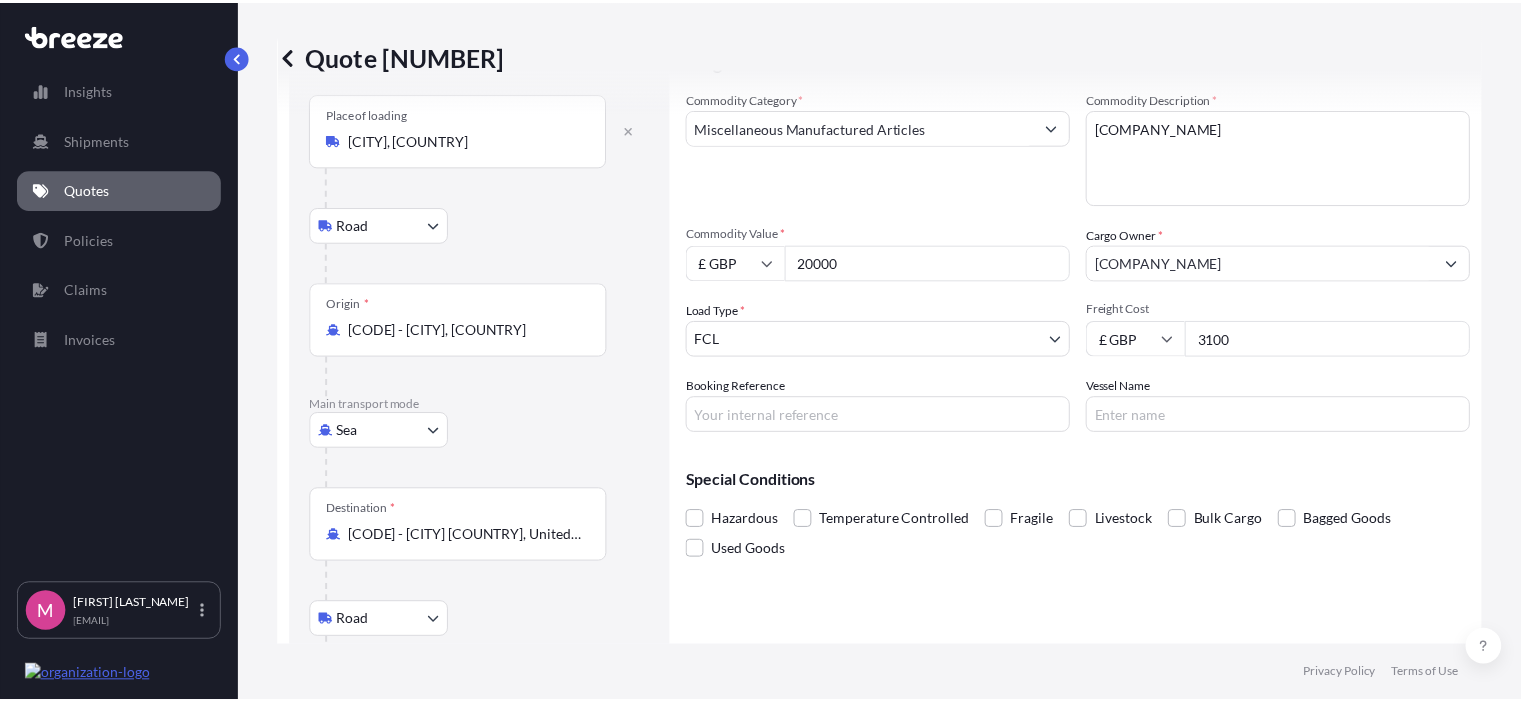 scroll, scrollTop: 0, scrollLeft: 0, axis: both 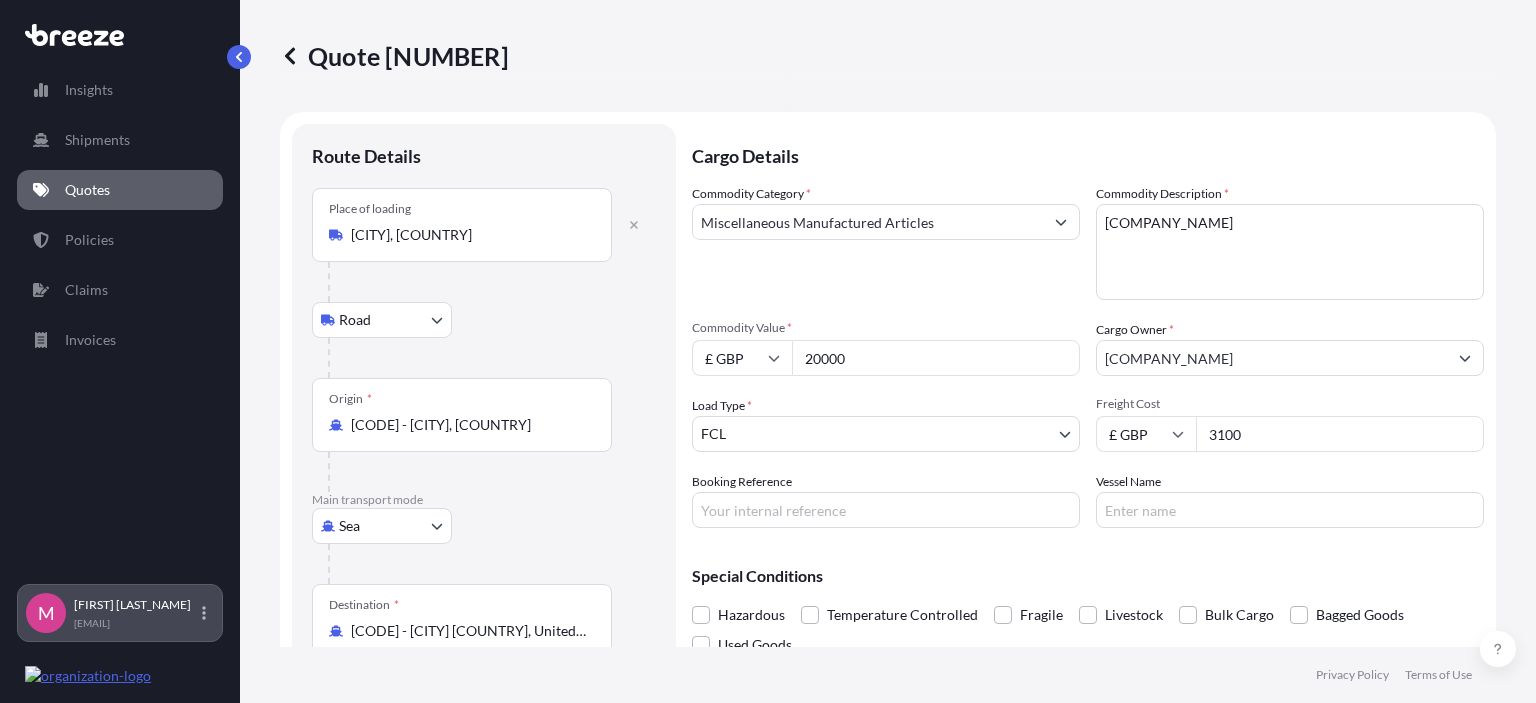click on "[FIRST] [LAST] [EMAIL]" at bounding box center (140, 613) 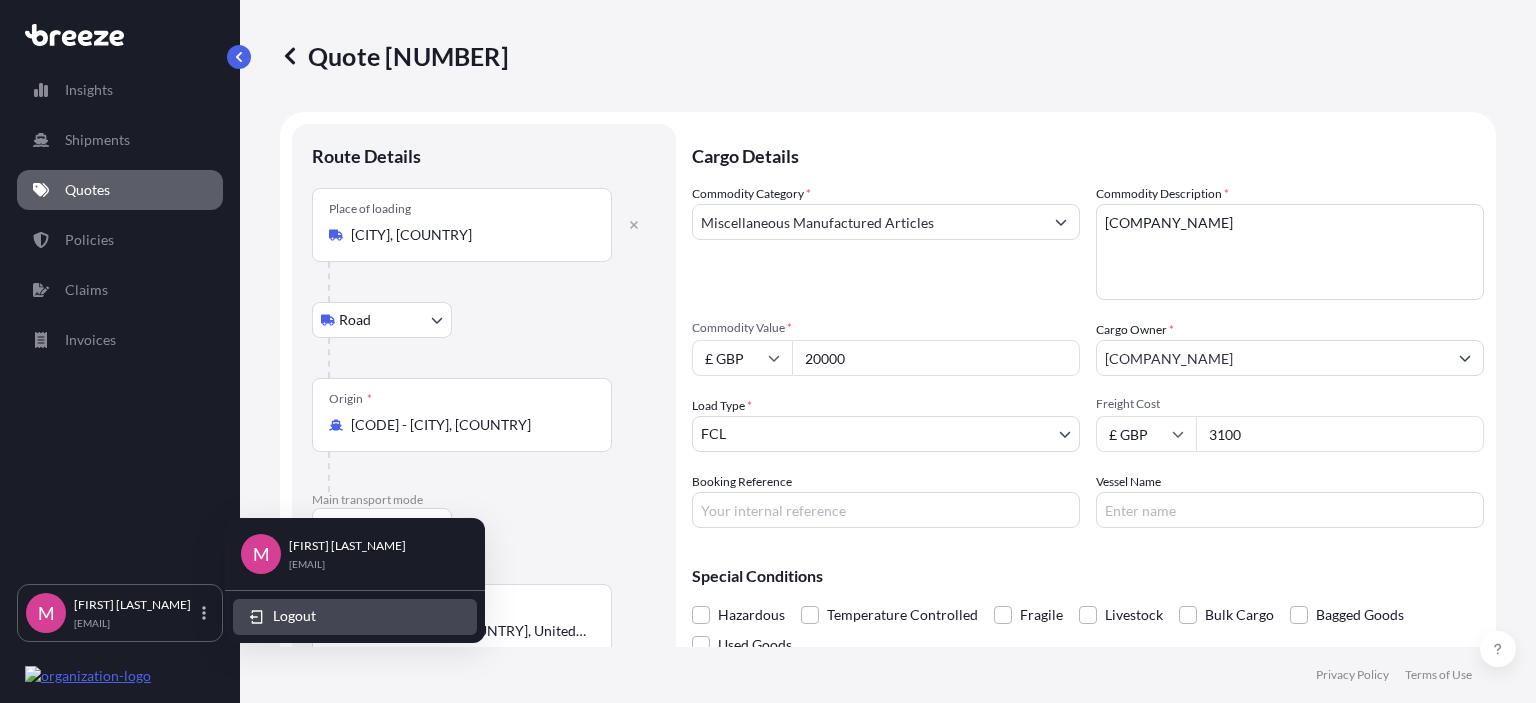 click on "Logout" at bounding box center (294, 616) 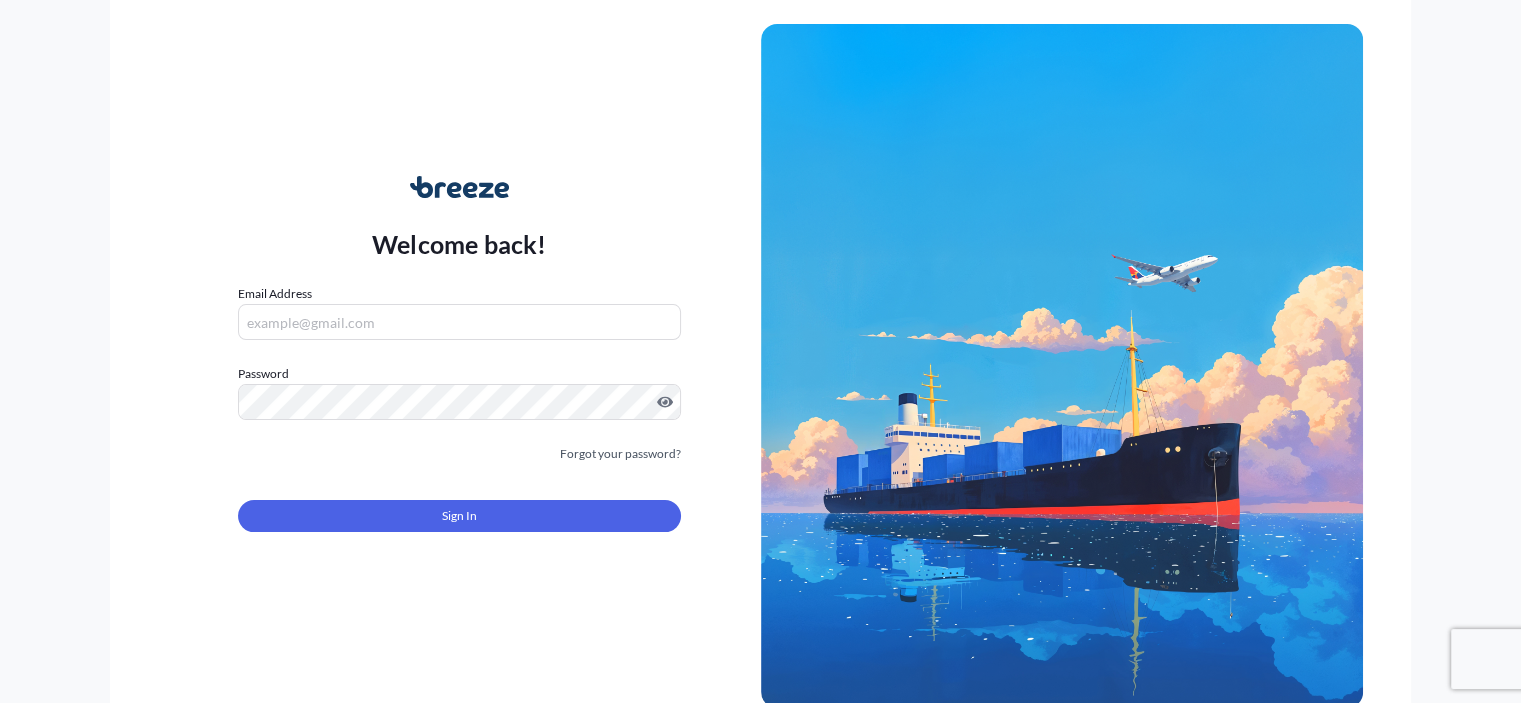 type on "[EMAIL]" 